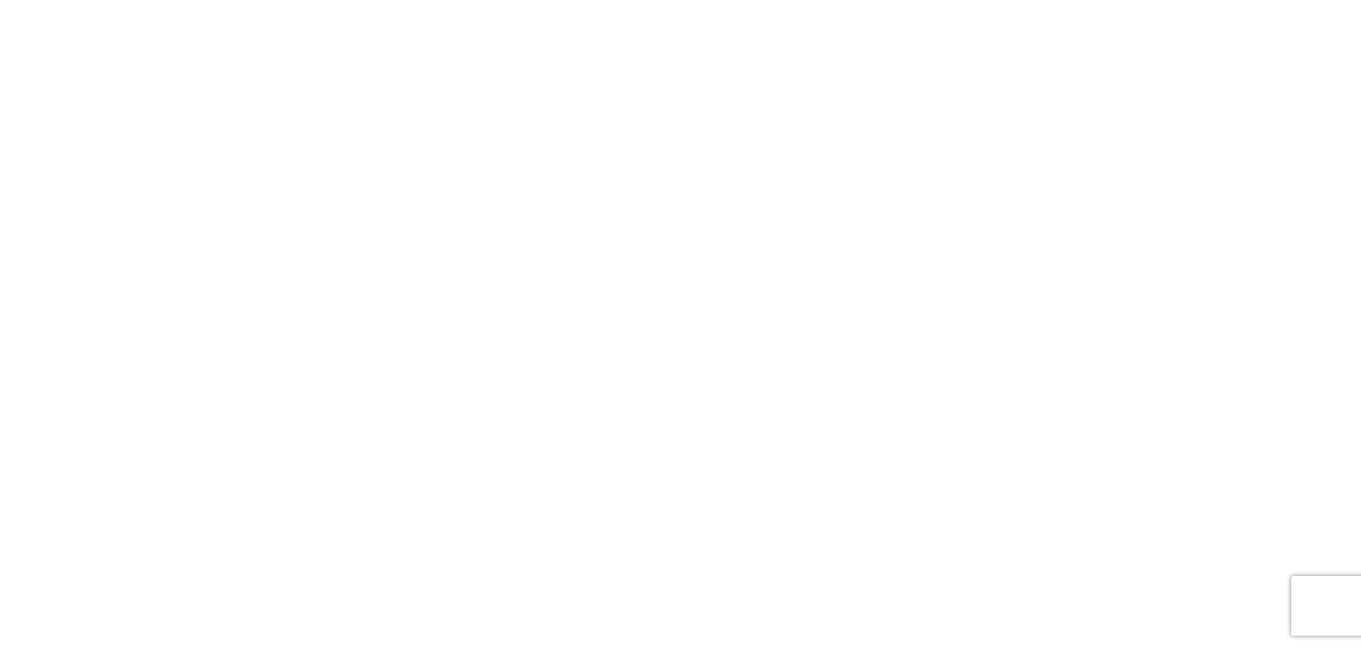 scroll, scrollTop: 0, scrollLeft: 0, axis: both 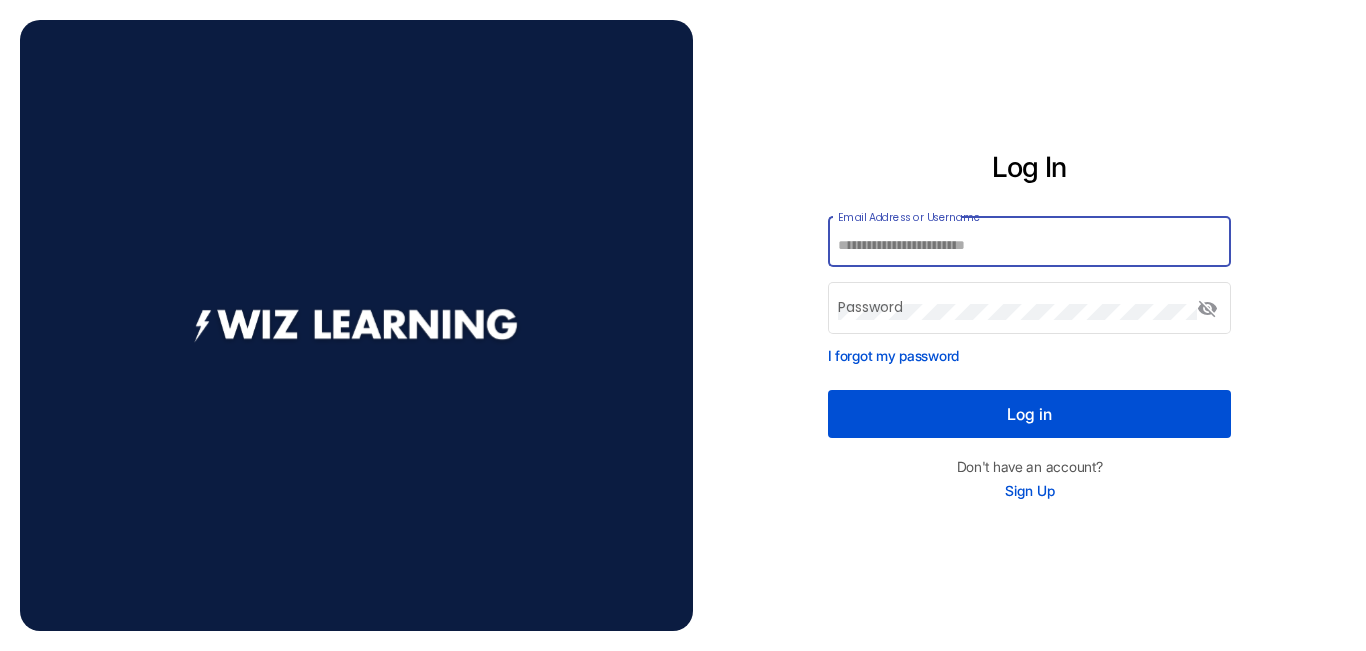 click on "Email Address or Username" at bounding box center [1029, 246] 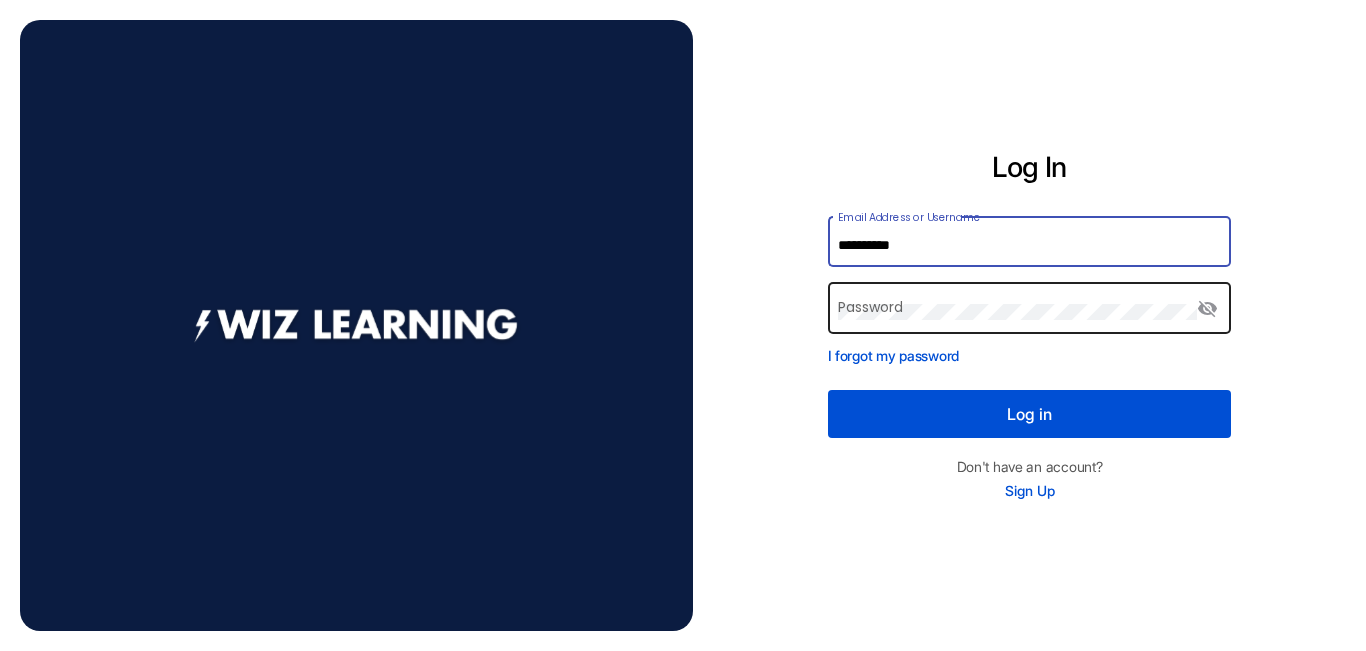 type on "**********" 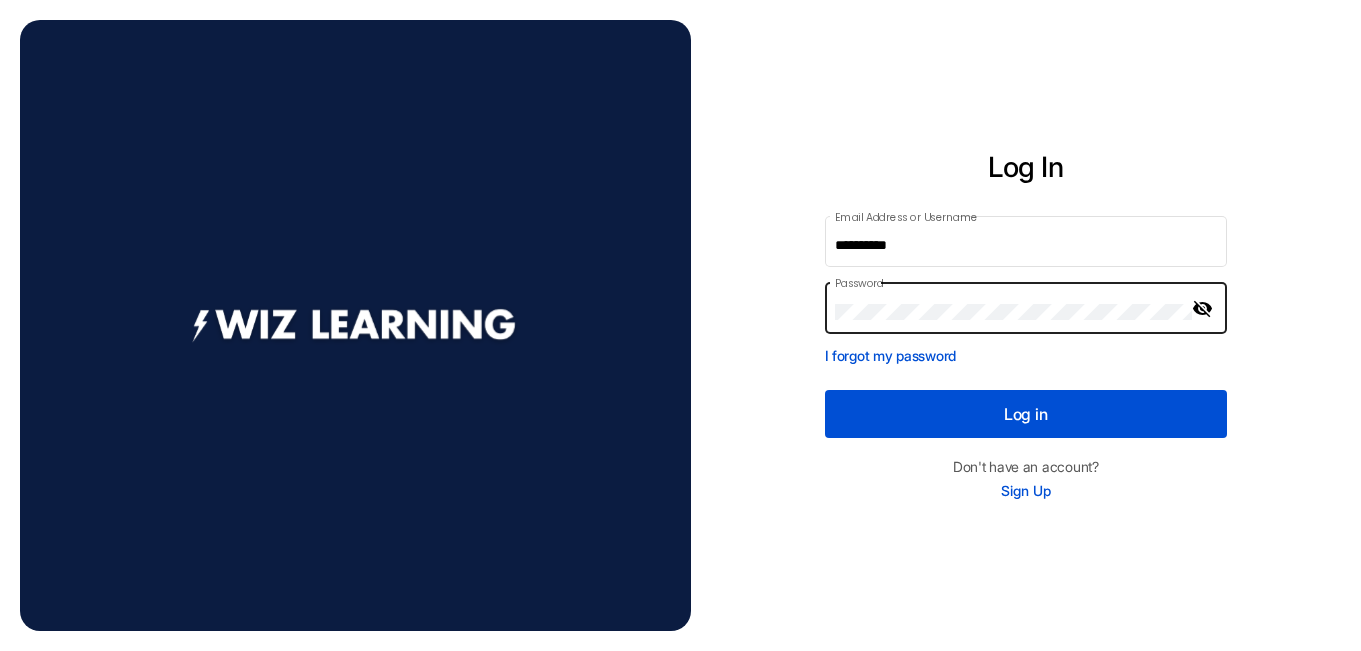 click on "visibility_off" 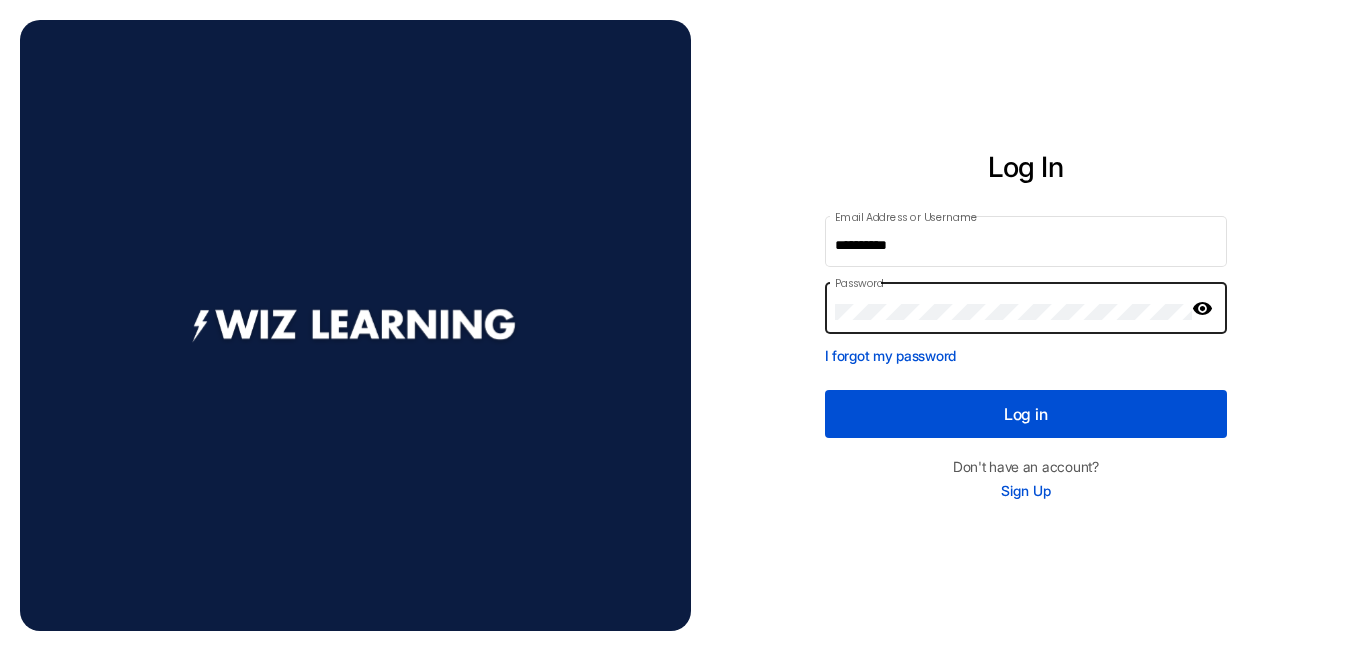click on "visibility" 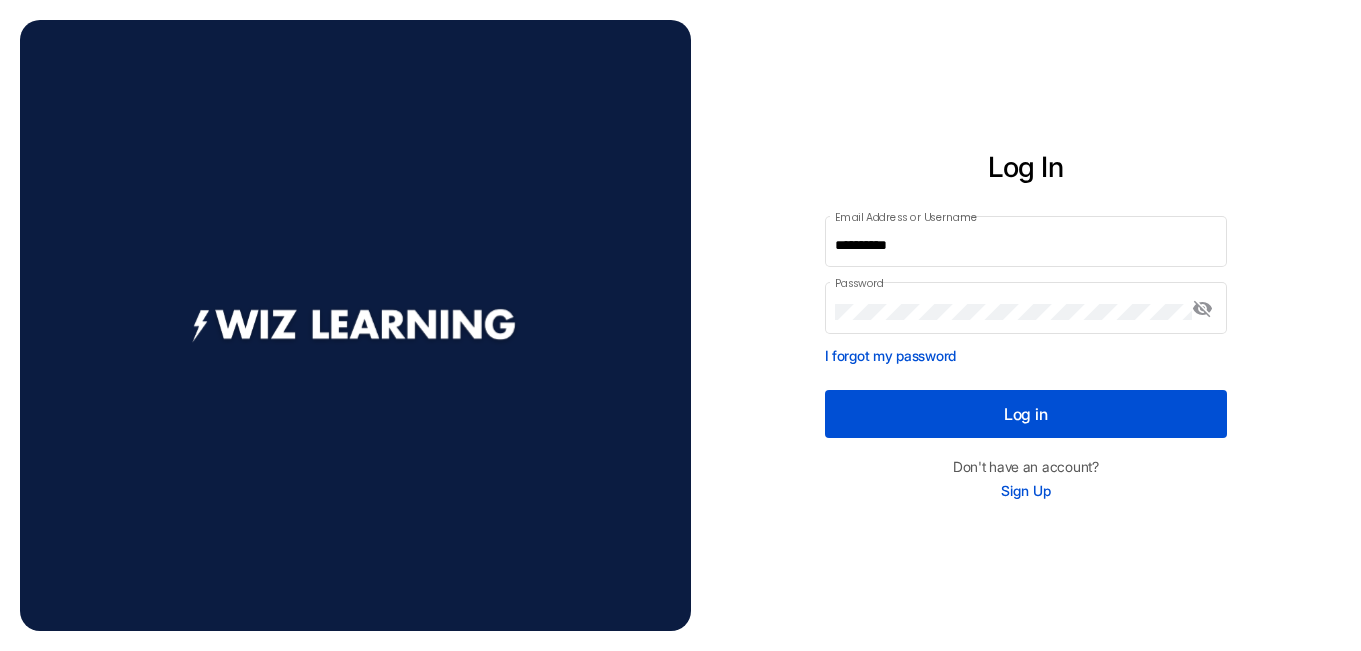 click on "Log in" 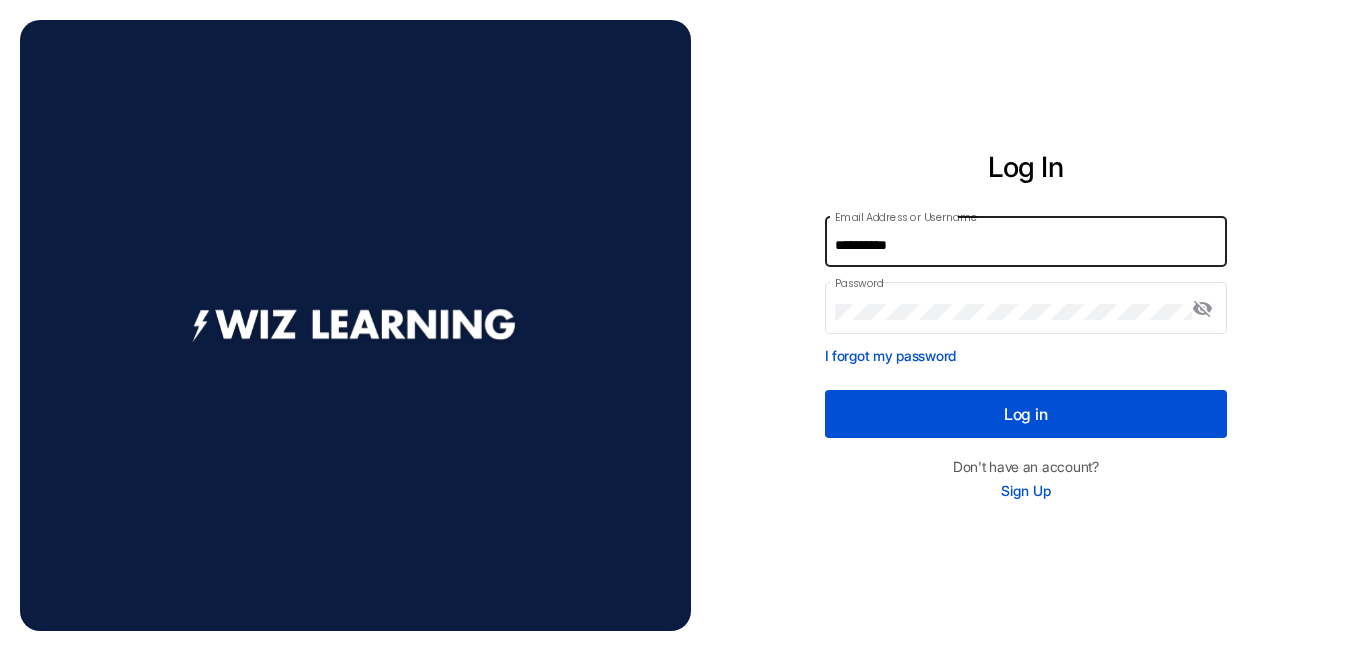type on "Log In" 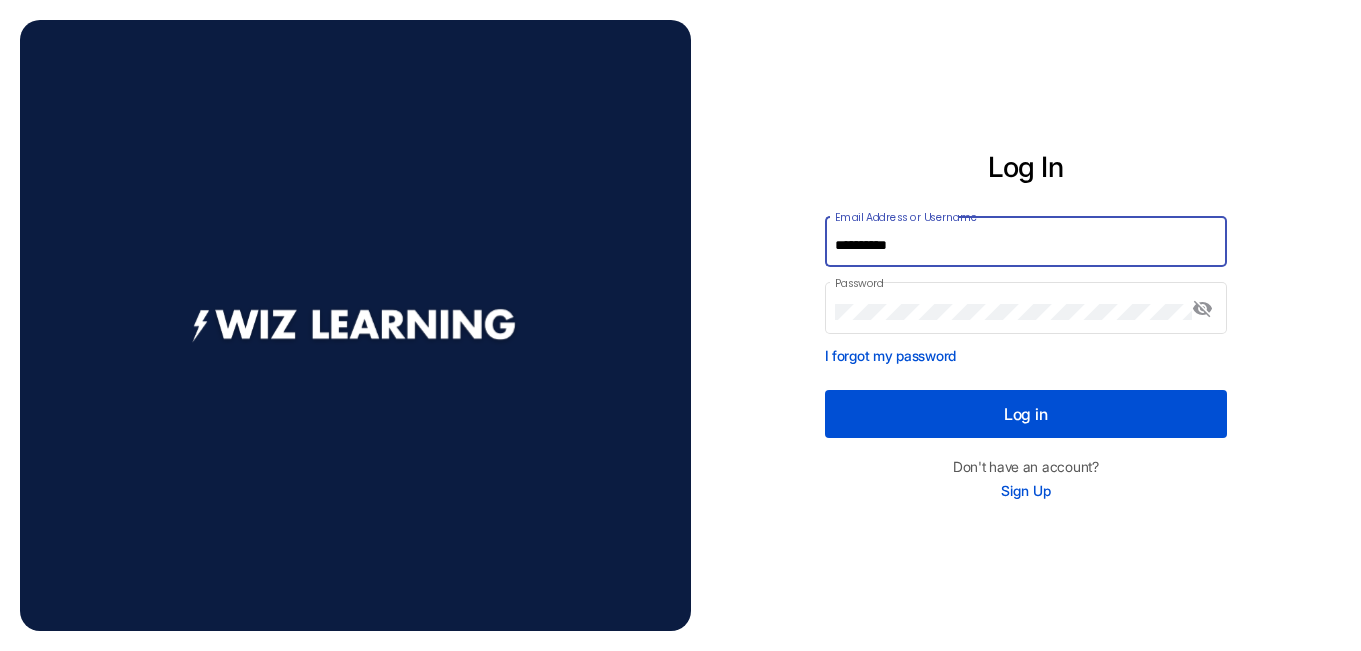 click on "**********" at bounding box center [1025, 246] 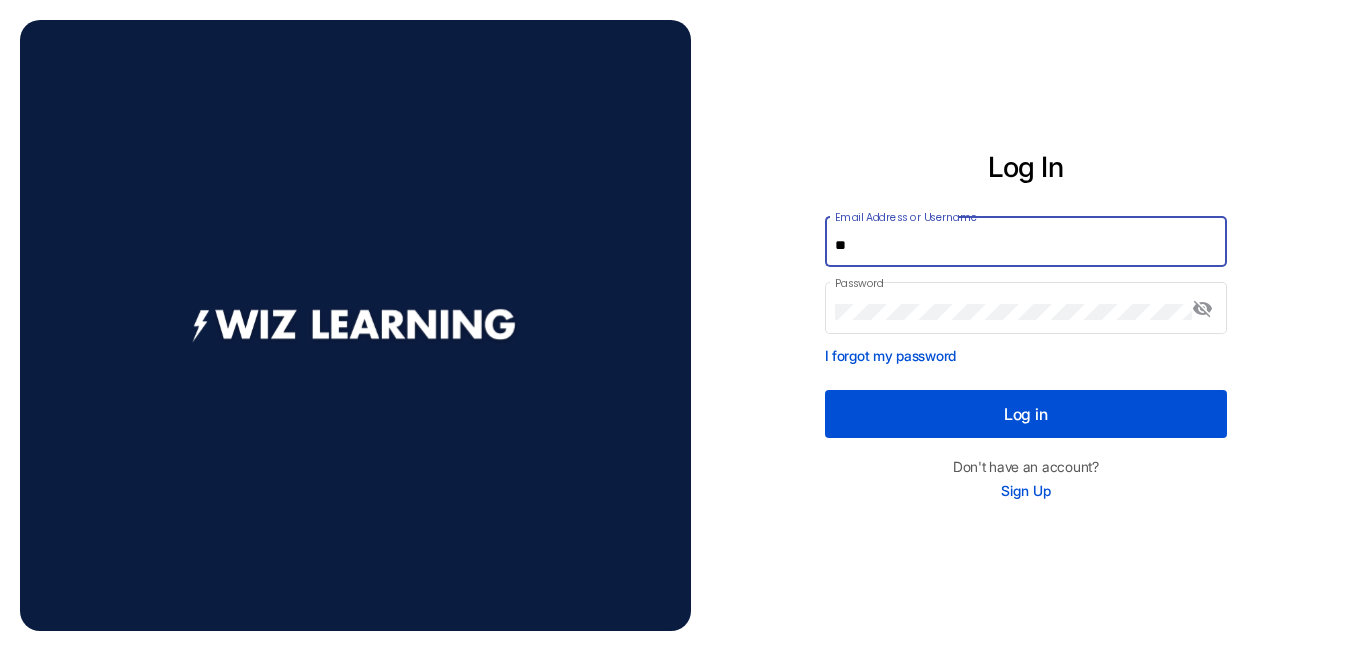 type on "*" 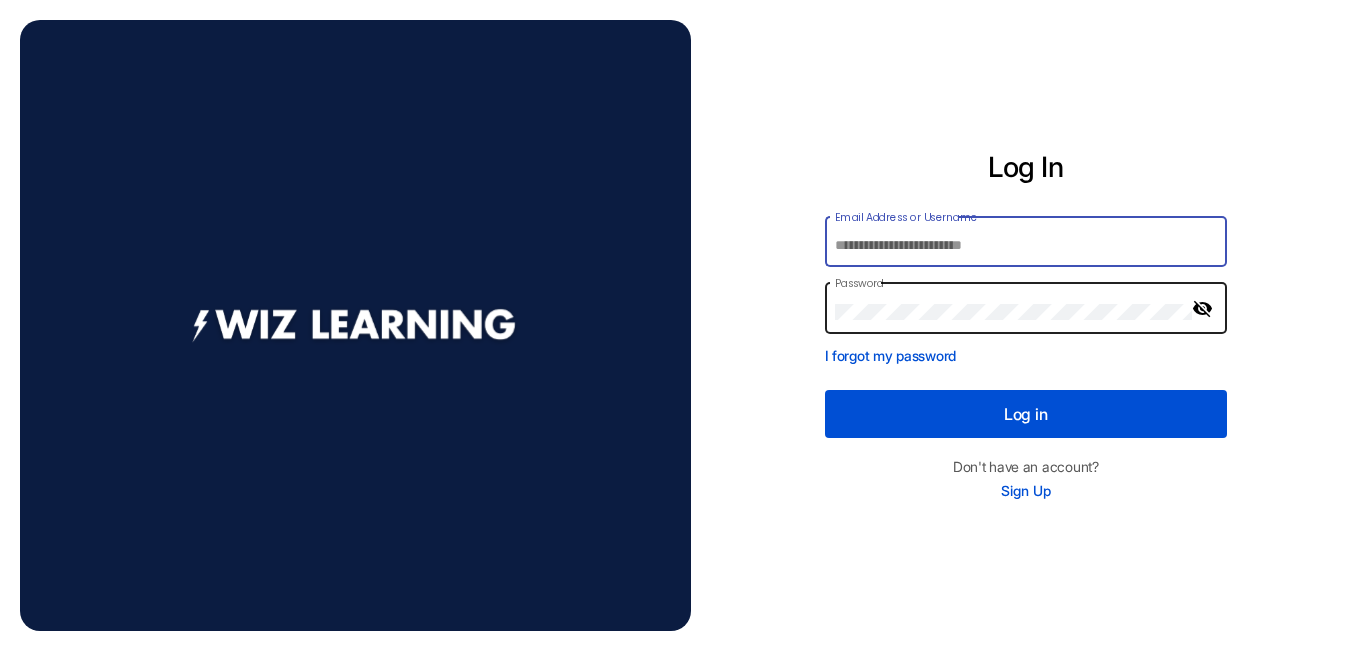type 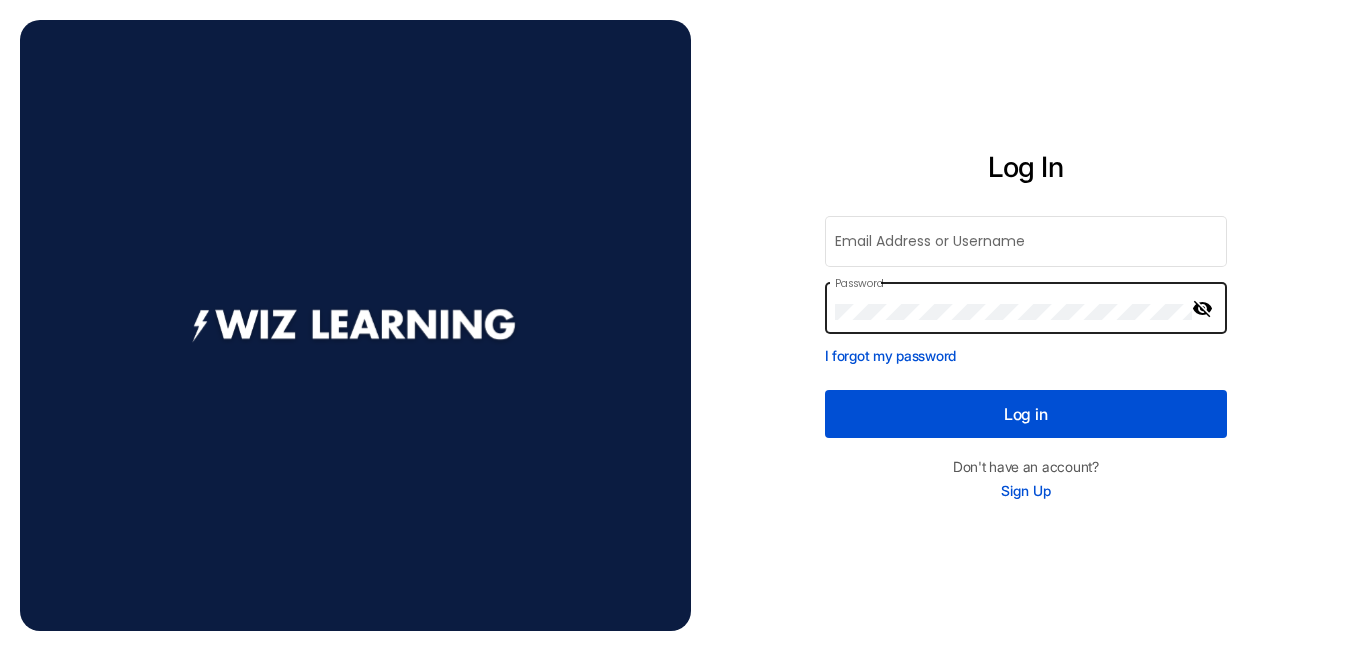 click on "visibility_off" 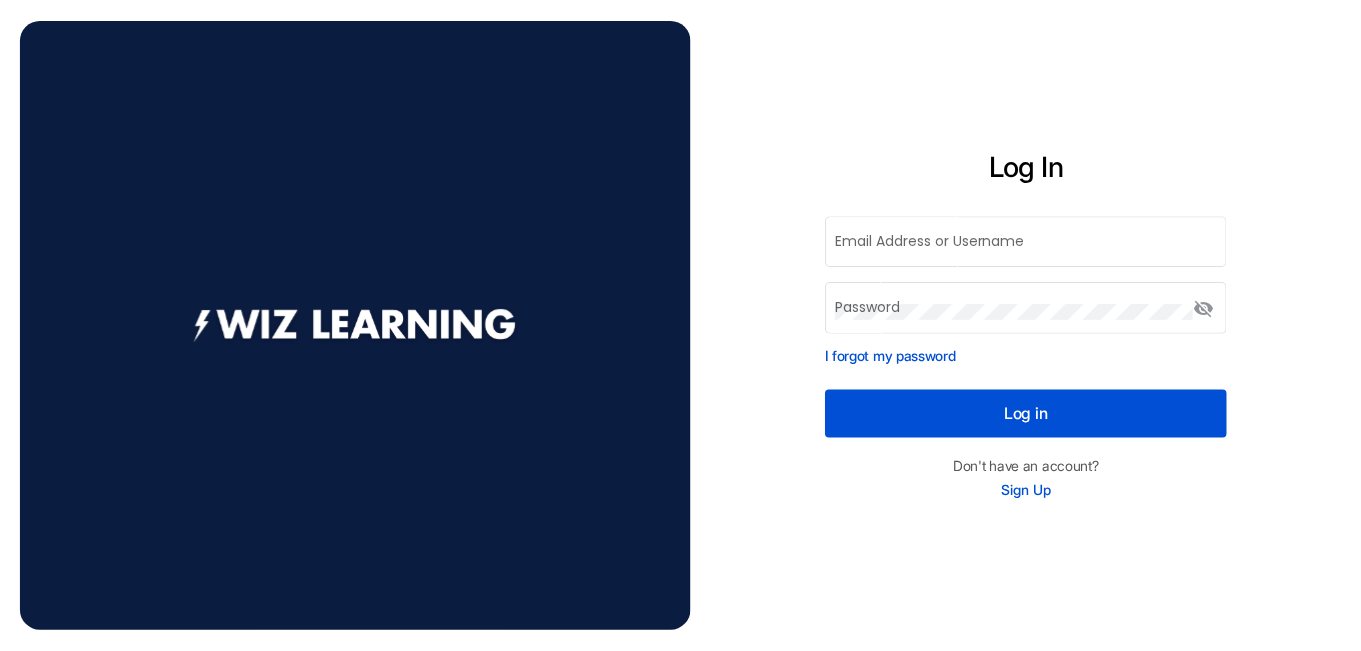 scroll, scrollTop: 0, scrollLeft: 0, axis: both 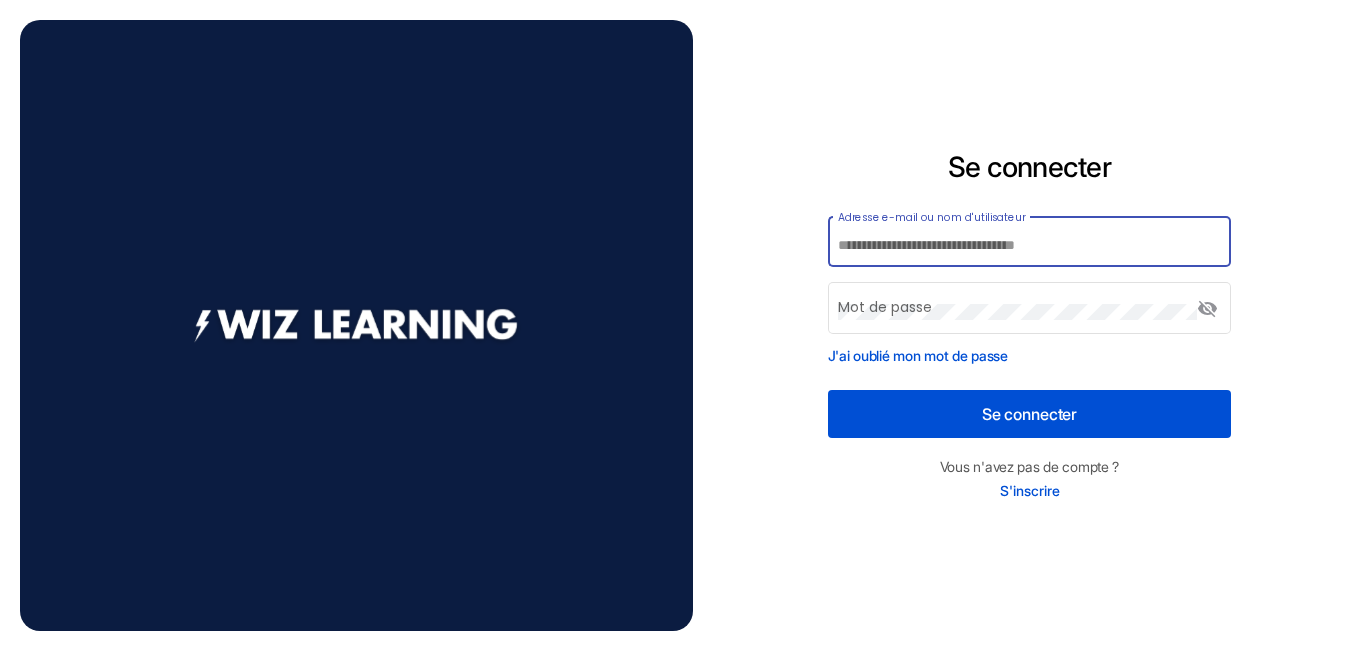 click on "Adresse e-mail ou nom d'utilisateur" at bounding box center (1029, 246) 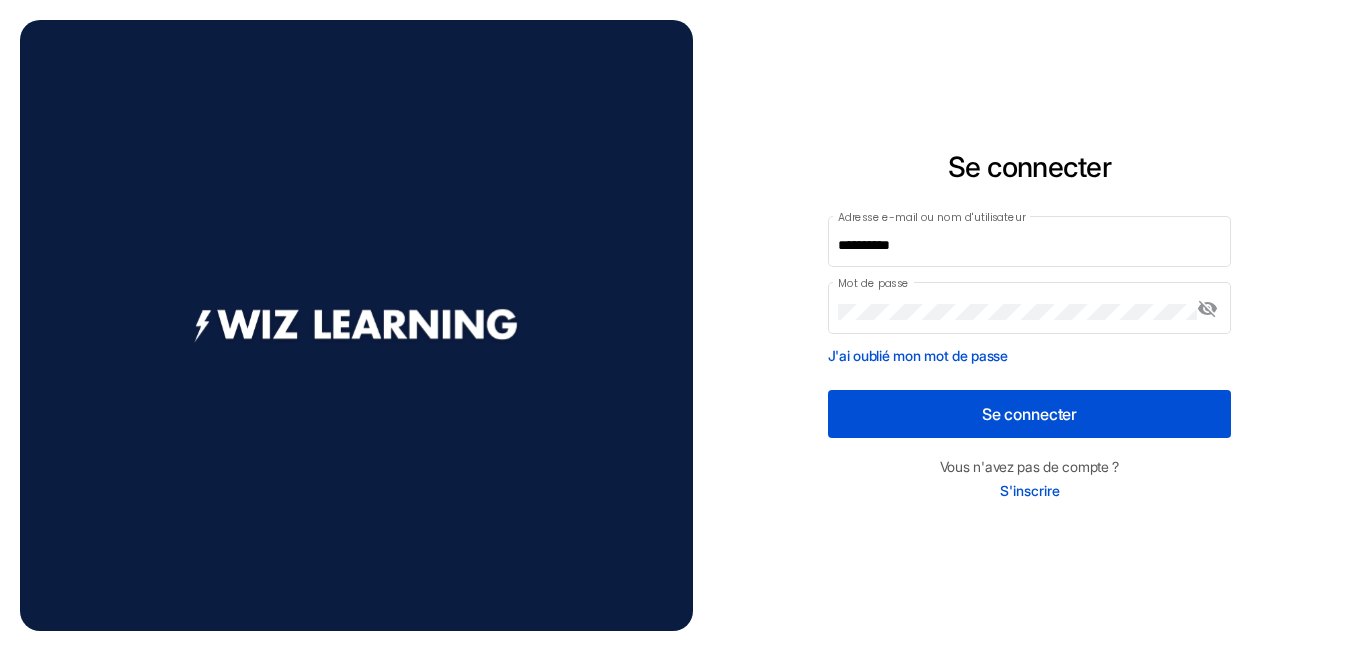 click on "Se connecter" 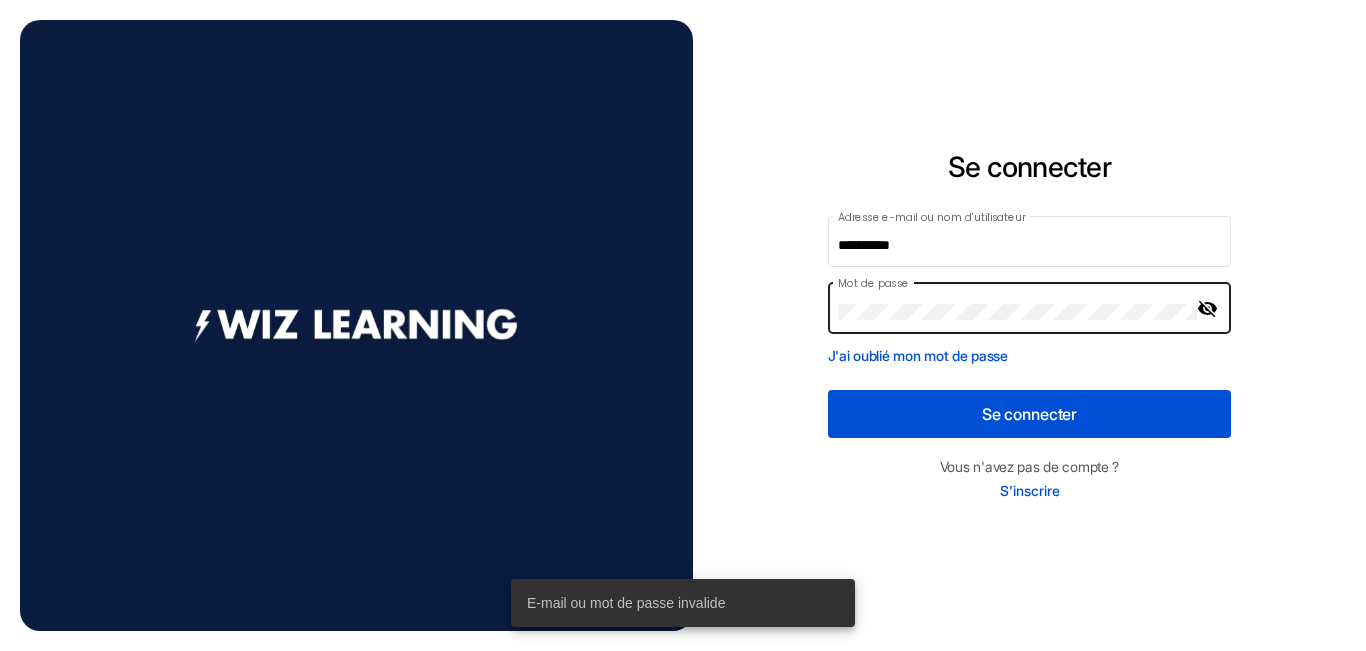 click on "visibility_off" 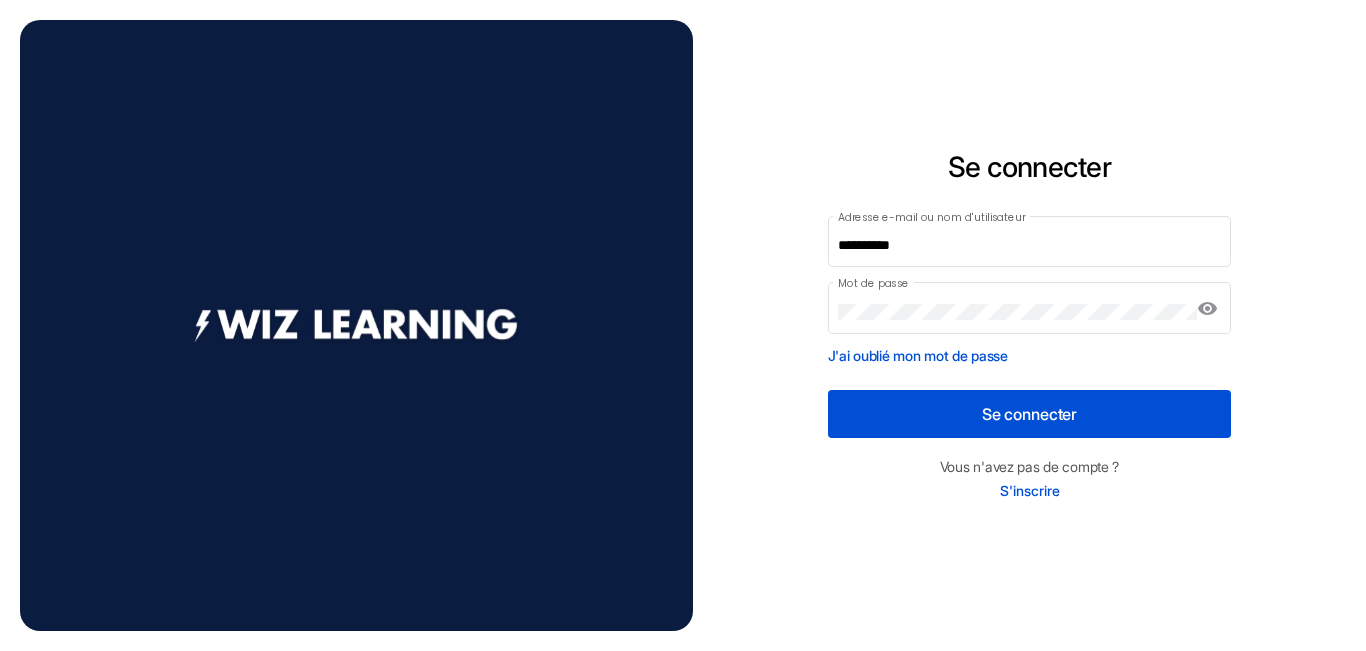 click on "Se connecter" 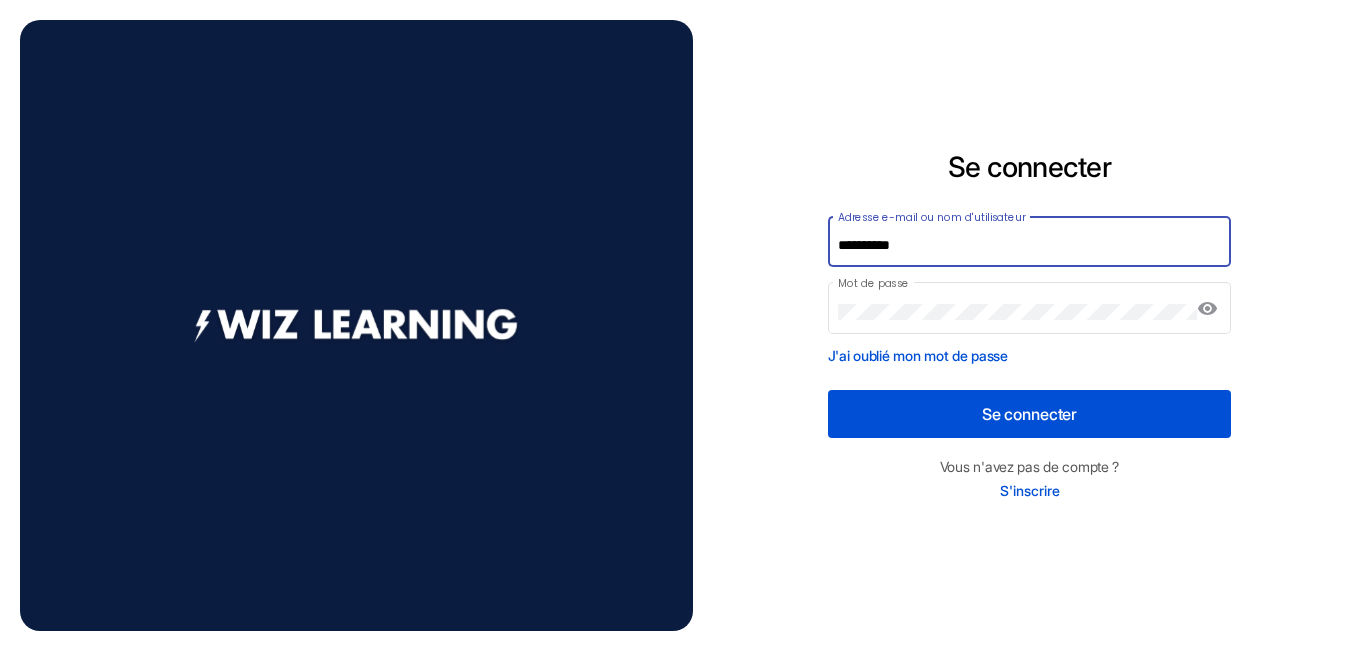 click on "**********" at bounding box center [1029, 246] 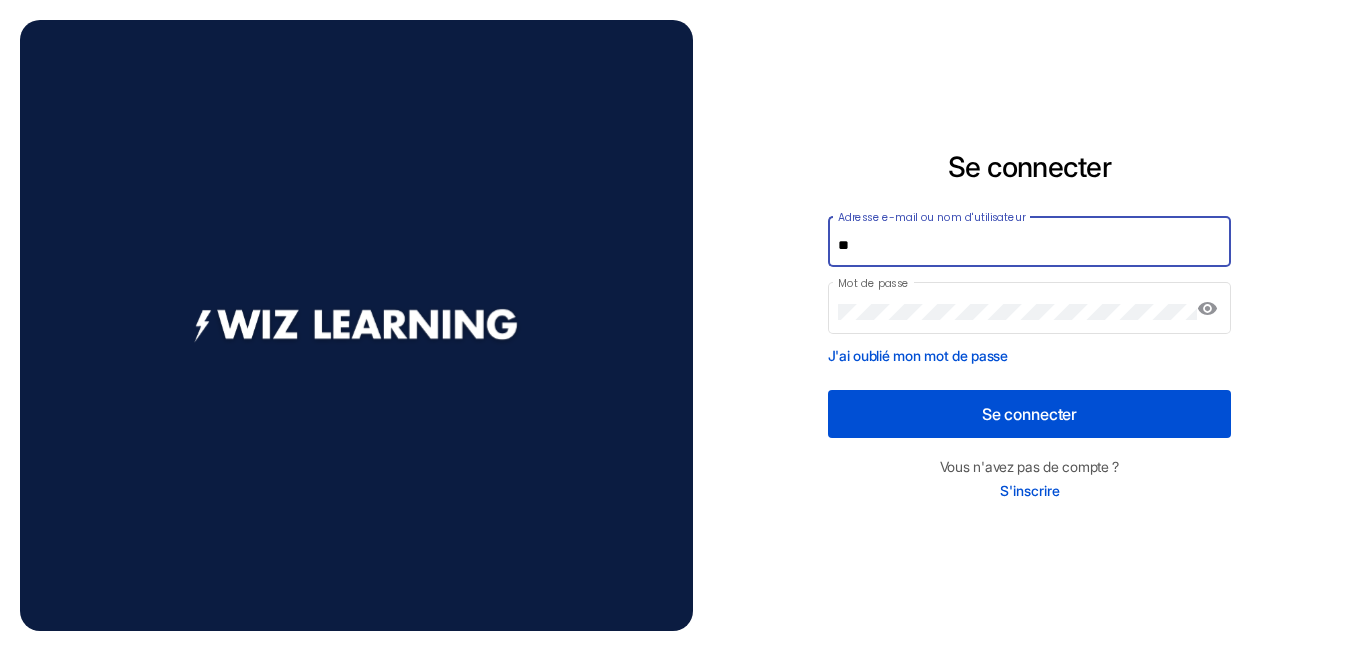 type on "*" 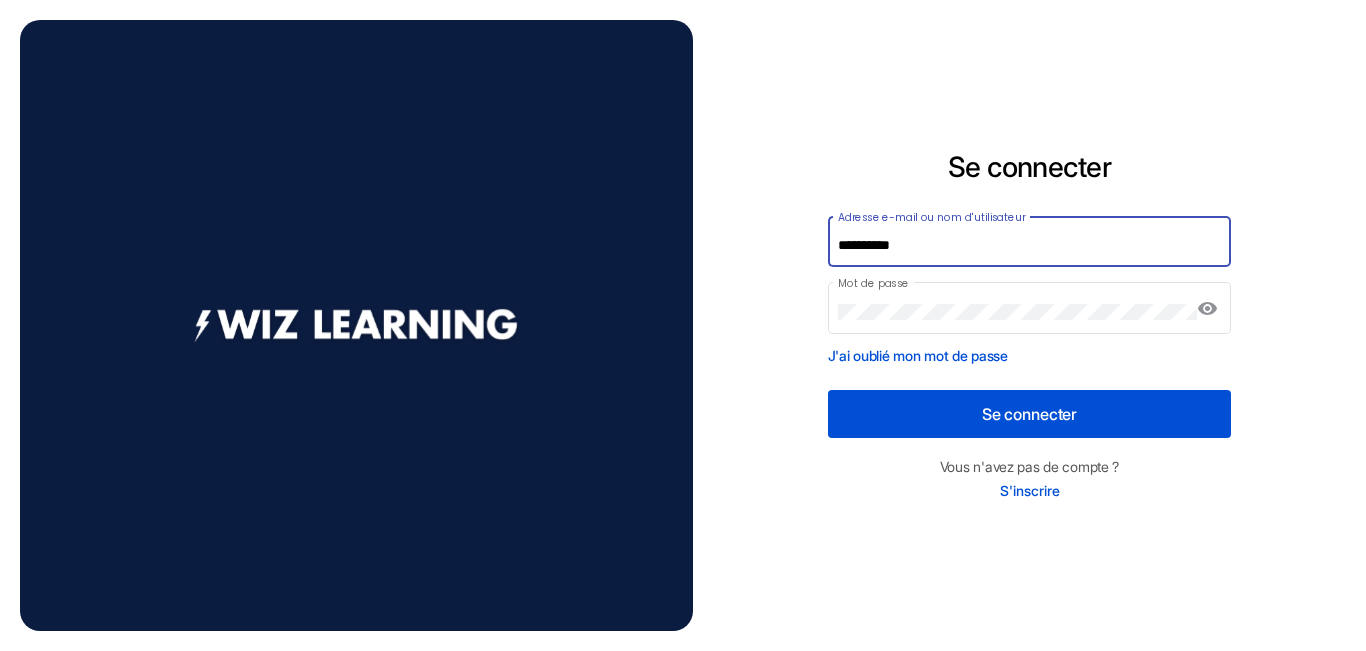 type on "**********" 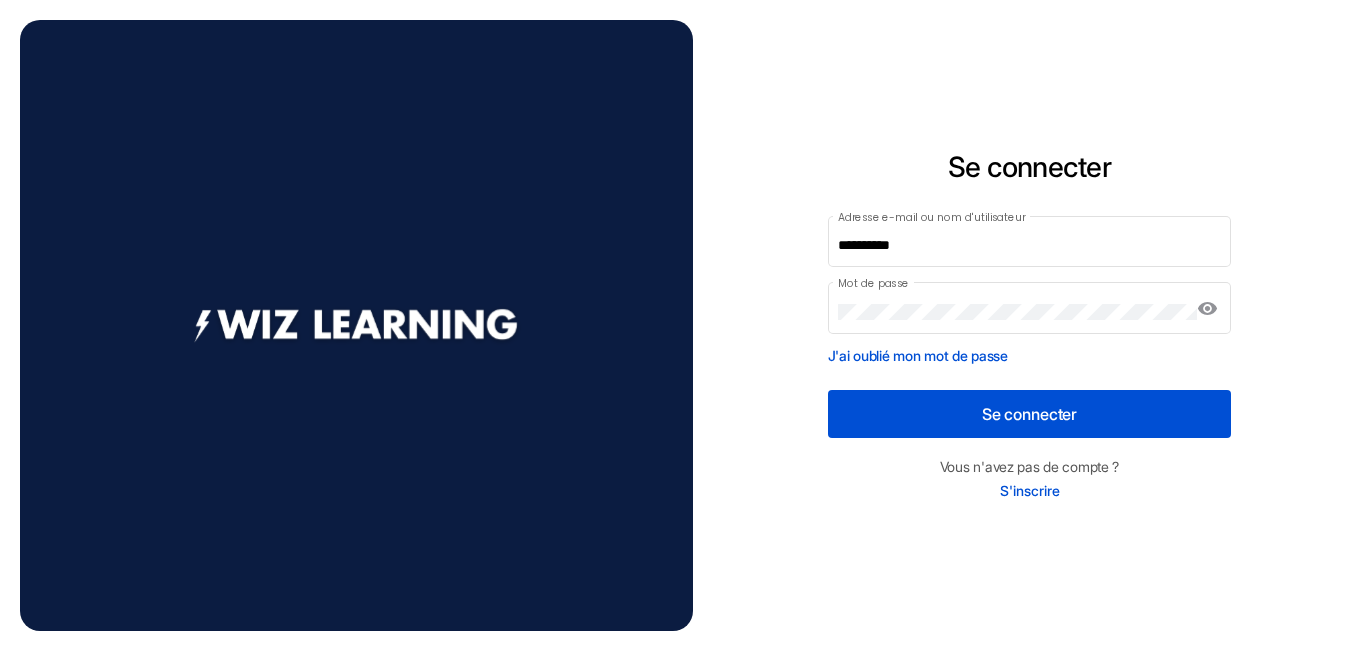 click on "Se connecter" 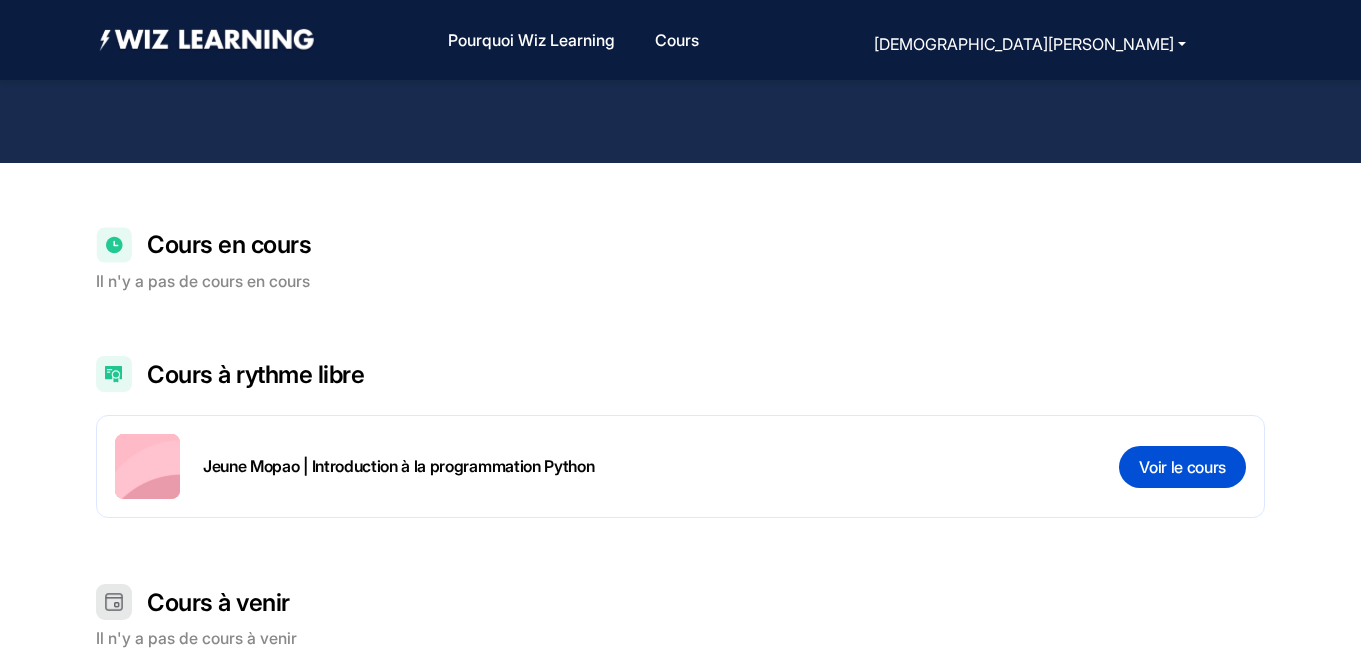 scroll, scrollTop: 299, scrollLeft: 0, axis: vertical 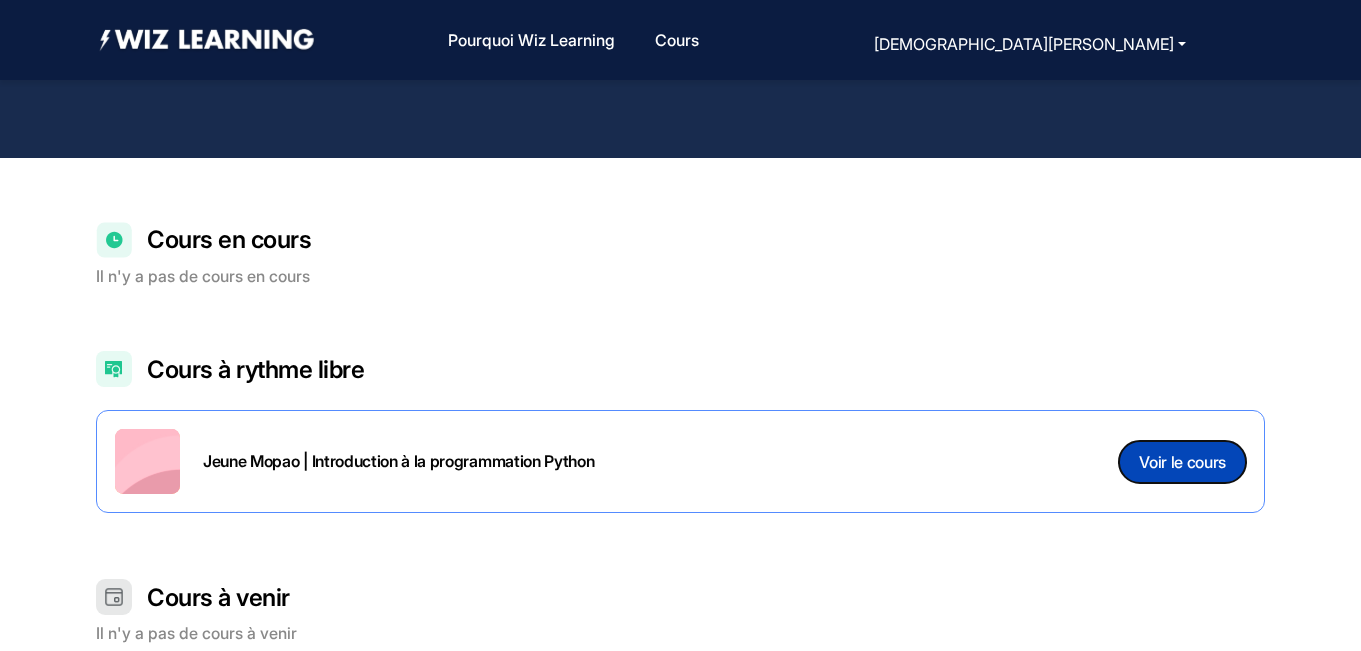 click on "Voir le cours" 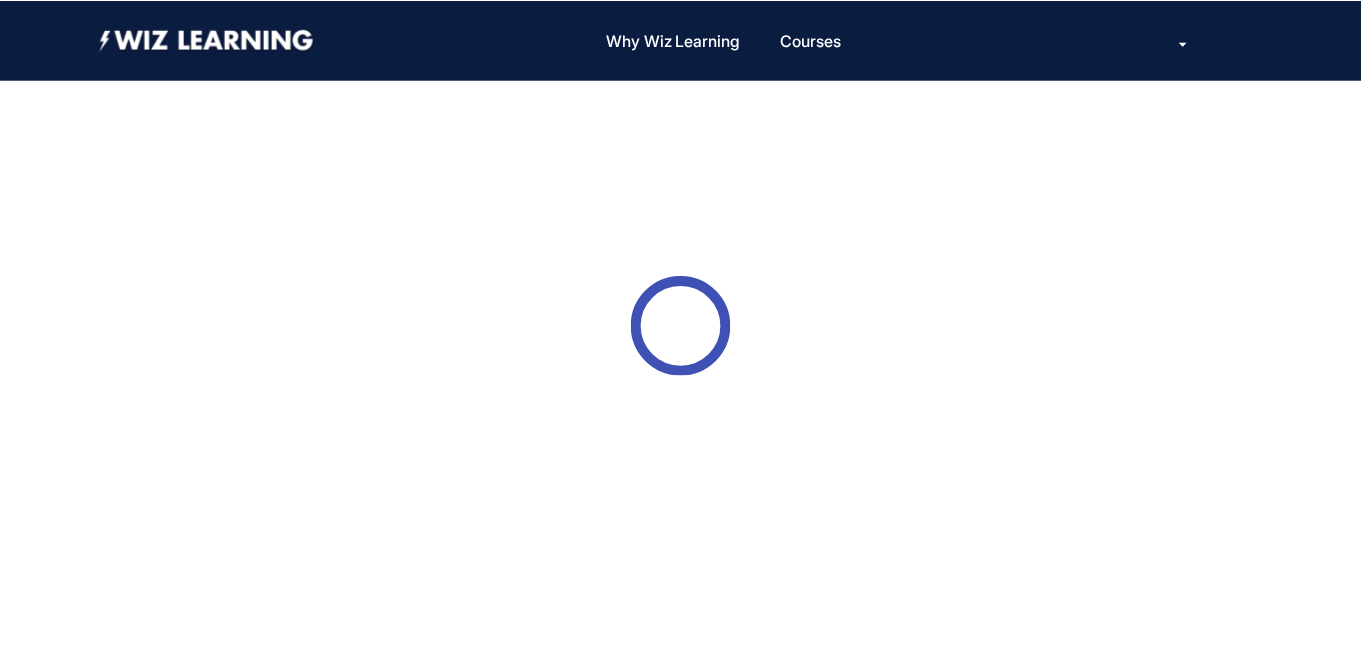 scroll, scrollTop: 0, scrollLeft: 0, axis: both 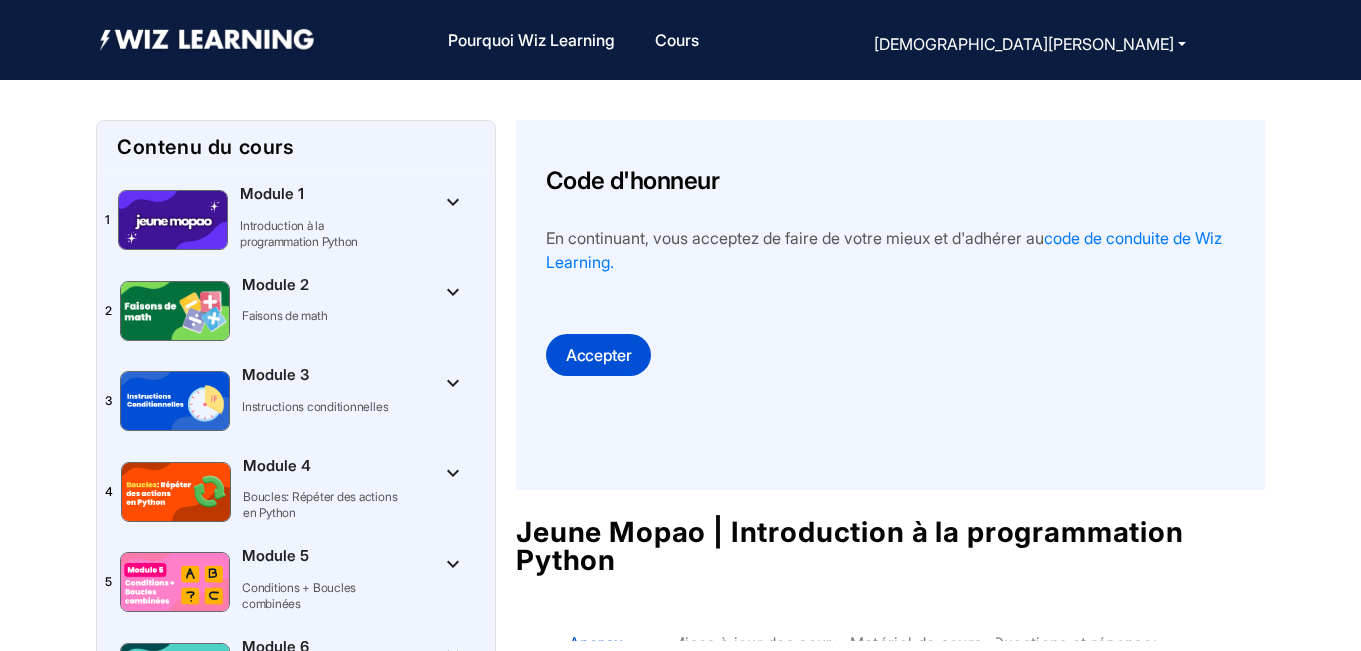 click 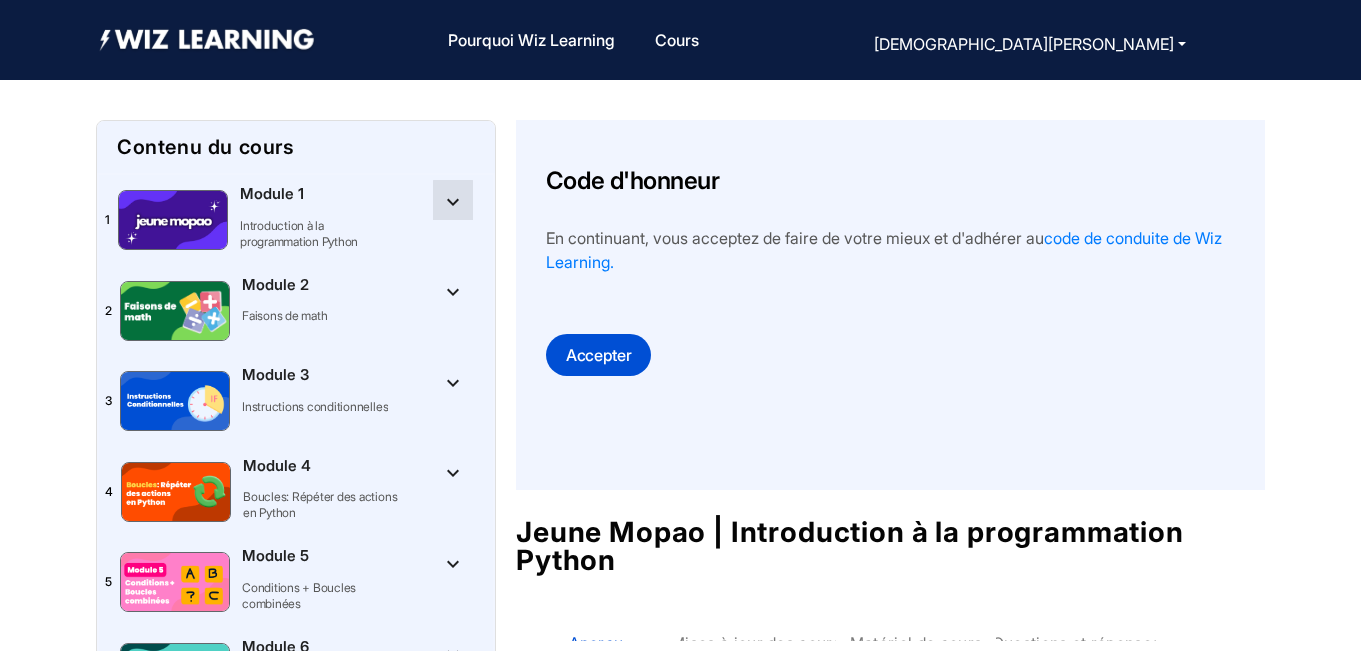 click on "keyboard_arrow_down" 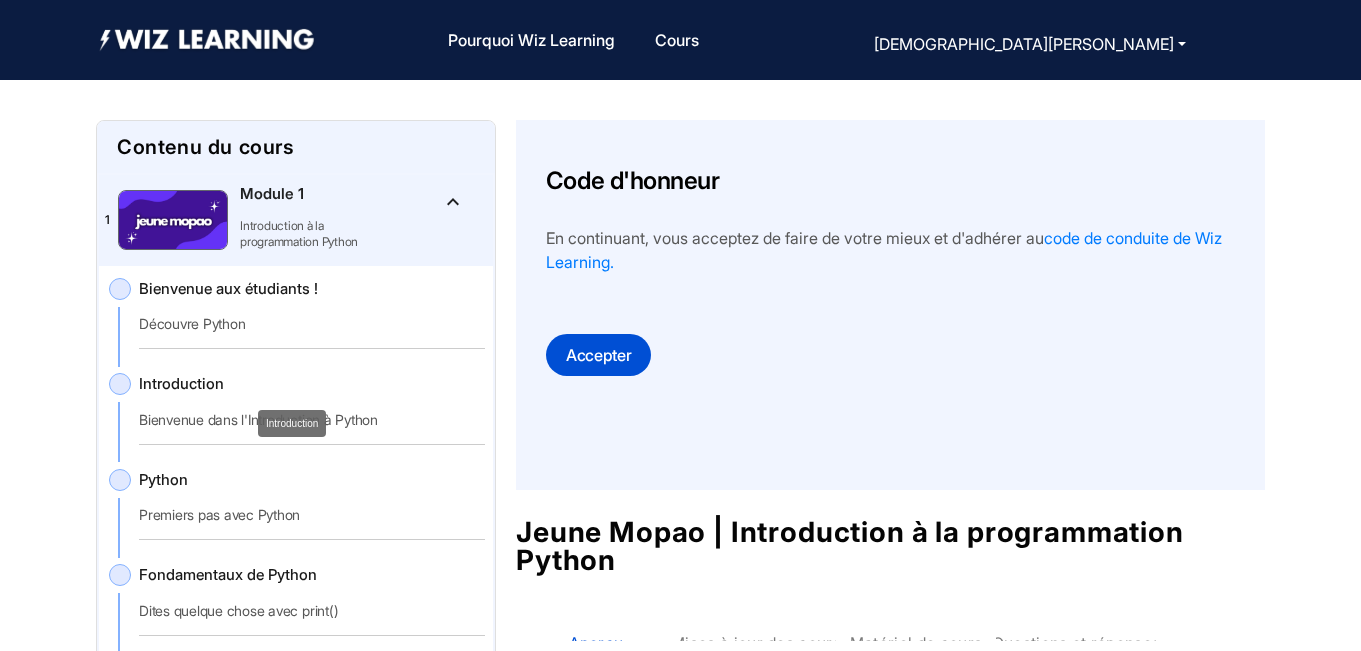 click on "Introduction" 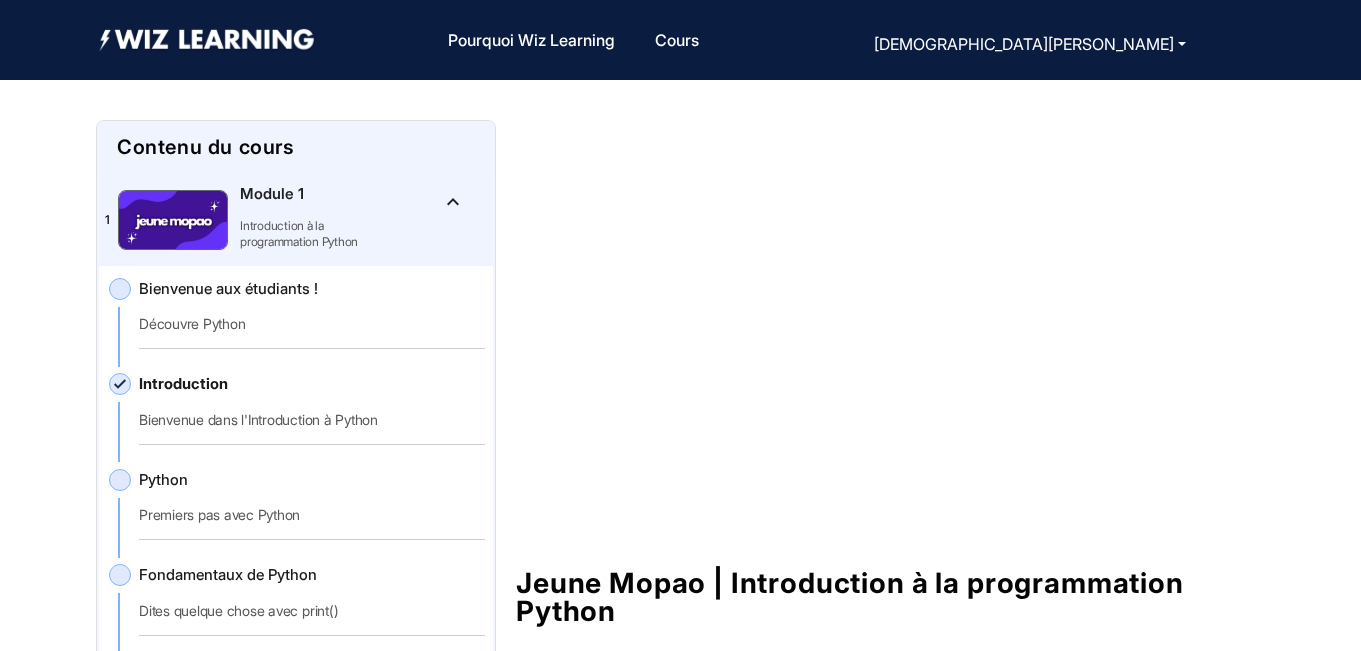 drag, startPoint x: 1265, startPoint y: 228, endPoint x: 1365, endPoint y: 262, distance: 105.62197 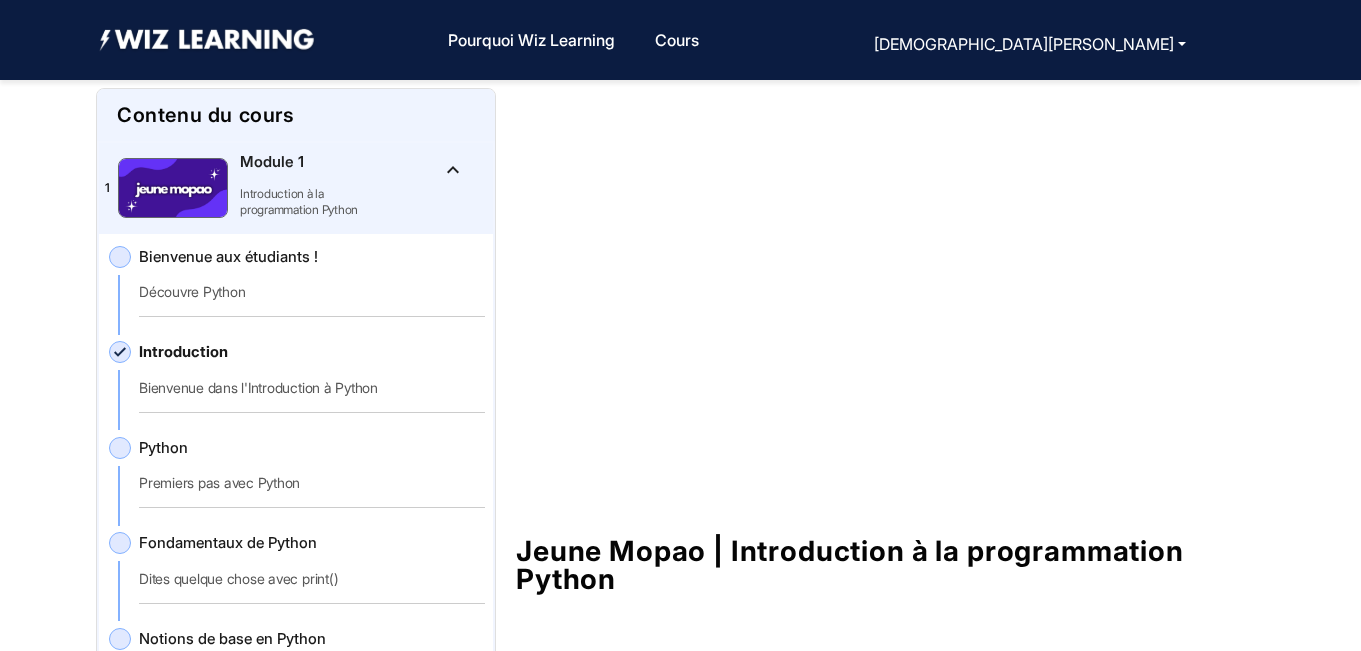 scroll, scrollTop: 30, scrollLeft: 0, axis: vertical 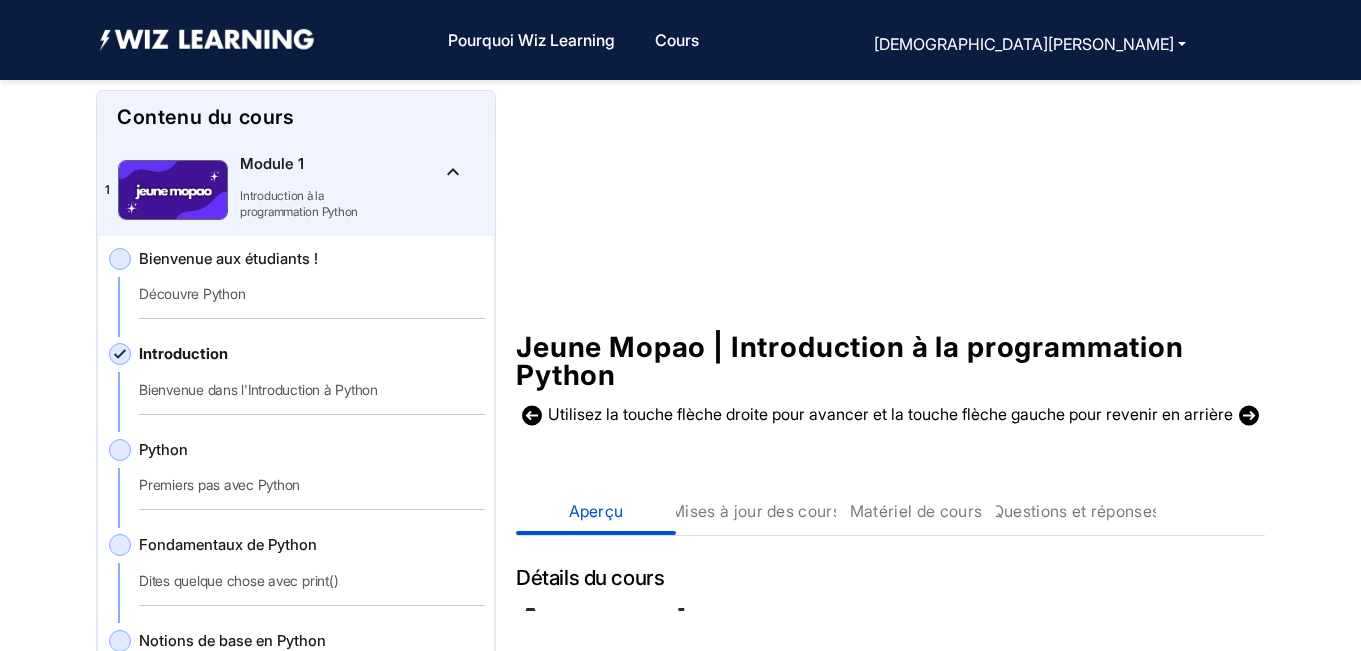 click 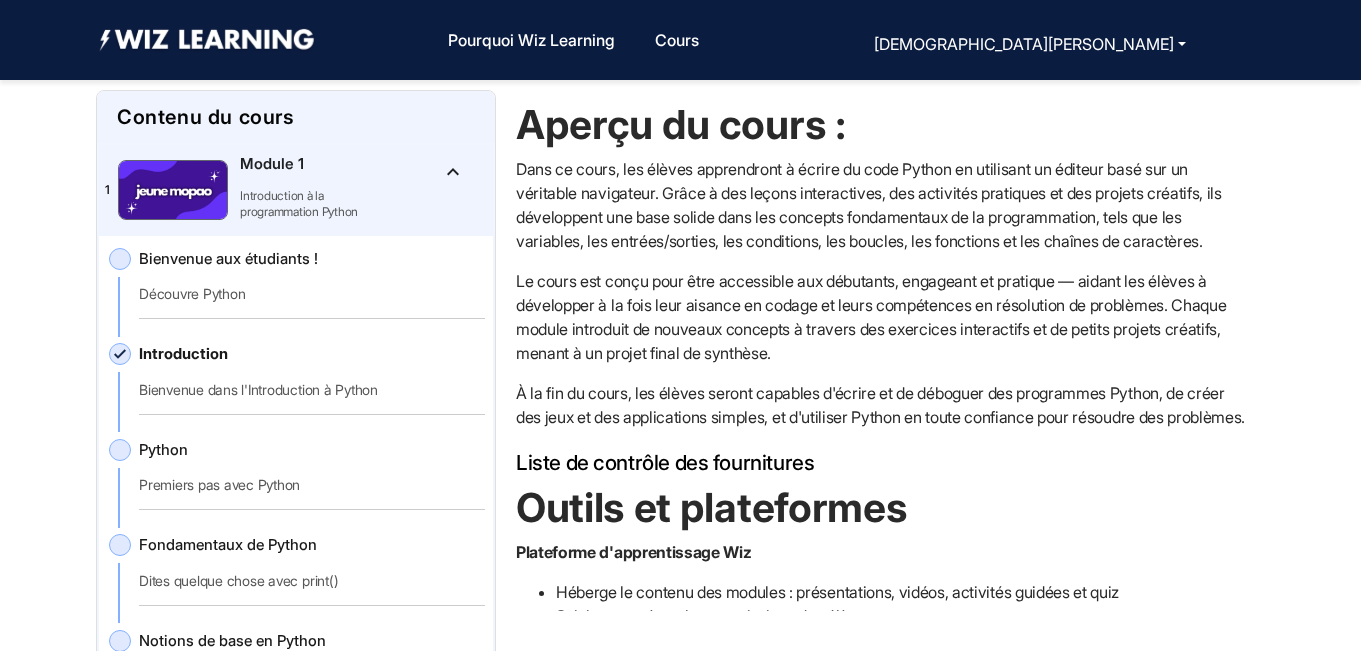 scroll, scrollTop: 710, scrollLeft: 0, axis: vertical 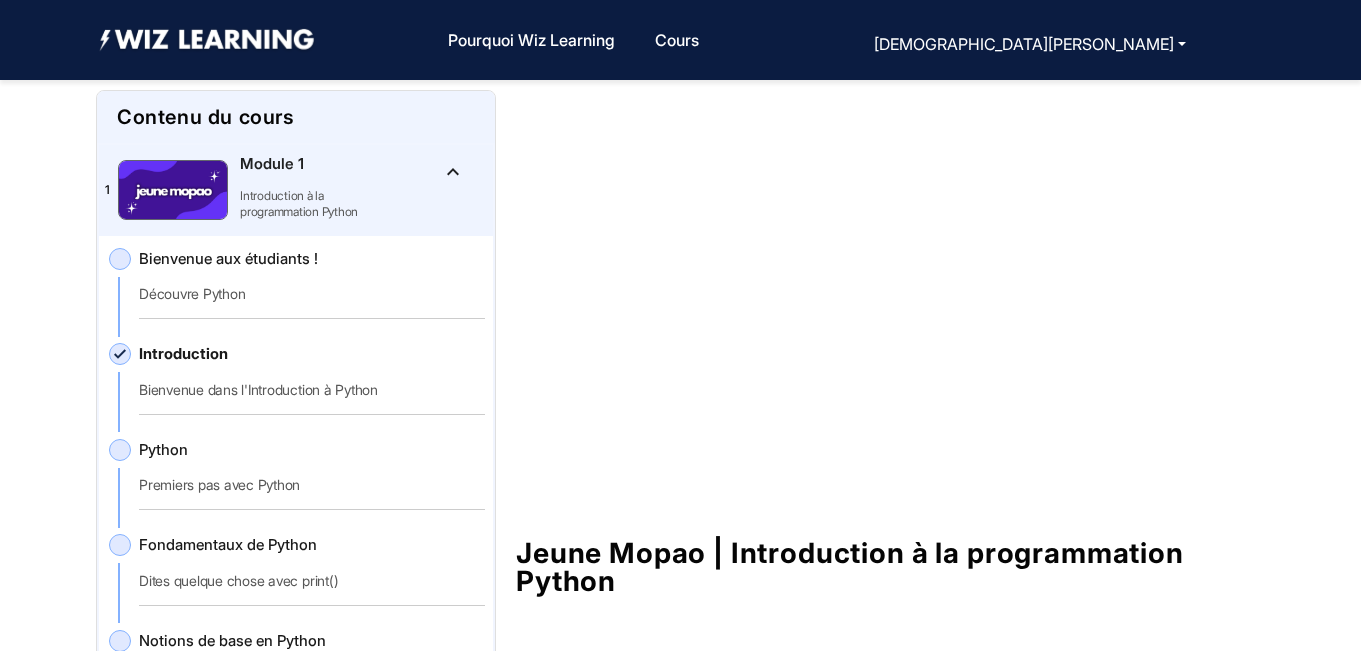 click on "Jeune Mopao | Introduction à la programmation Python Utilisez la touche flèche droite pour avancer et la touche flèche gauche pour revenir en arrière Contenu du cours Aperçu Mises à jour des cours Matériel de cours Questions et réponses Détails du cours Aperçu du cours : Dans ce cours, les élèves apprendront à écrire du code Python en utilisant un éditeur basé sur un véritable navigateur. Grâce à des leçons interactives, des activités pratiques et des projets créatifs, ils développent une base solide dans les concepts fondamentaux de la programmation, tels que les variables, les entrées/sorties, les conditions, les boucles, les fonctions et les chaînes de caractères. À la fin du cours, les élèves seront capables d'écrire et de déboguer des programmes Python, de créer des jeux et des applications simples, et d'utiliser Python en toute confiance pour résoudre des problèmes. Liste de contrôle des fournitures Outils et plateformes Plateforme d'apprentissage Wiz 1 2 3 4" 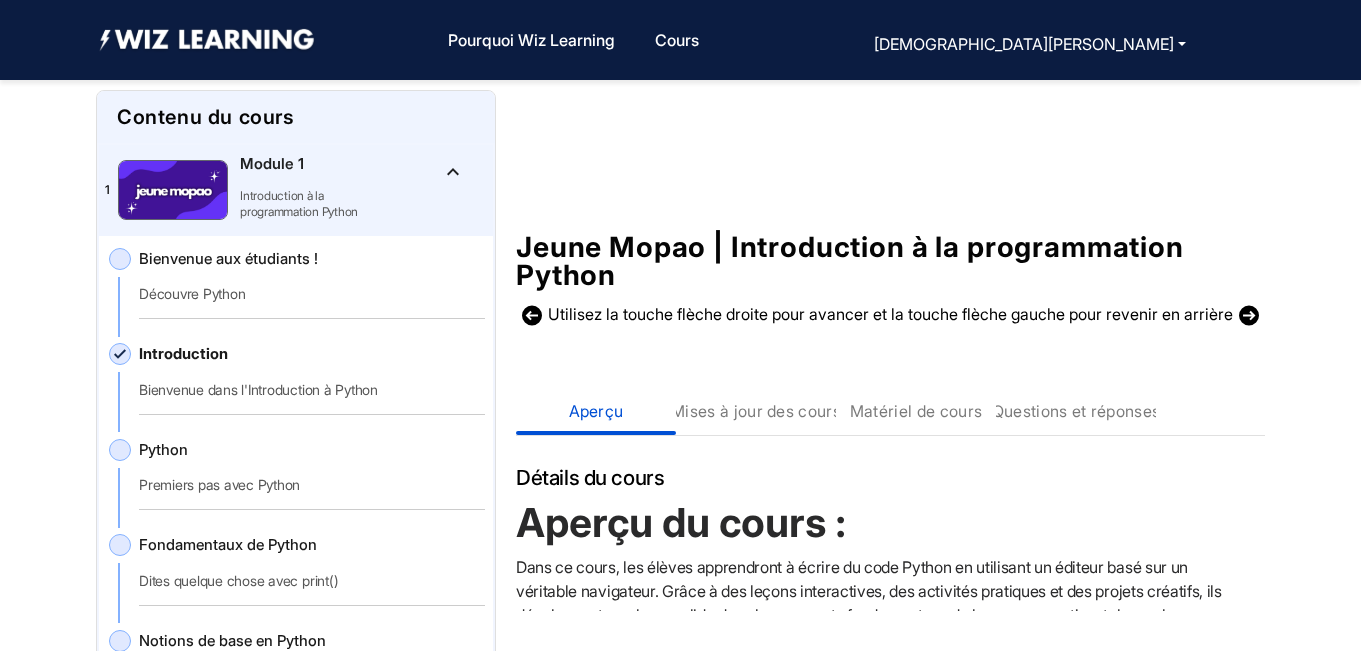 scroll, scrollTop: 315, scrollLeft: 0, axis: vertical 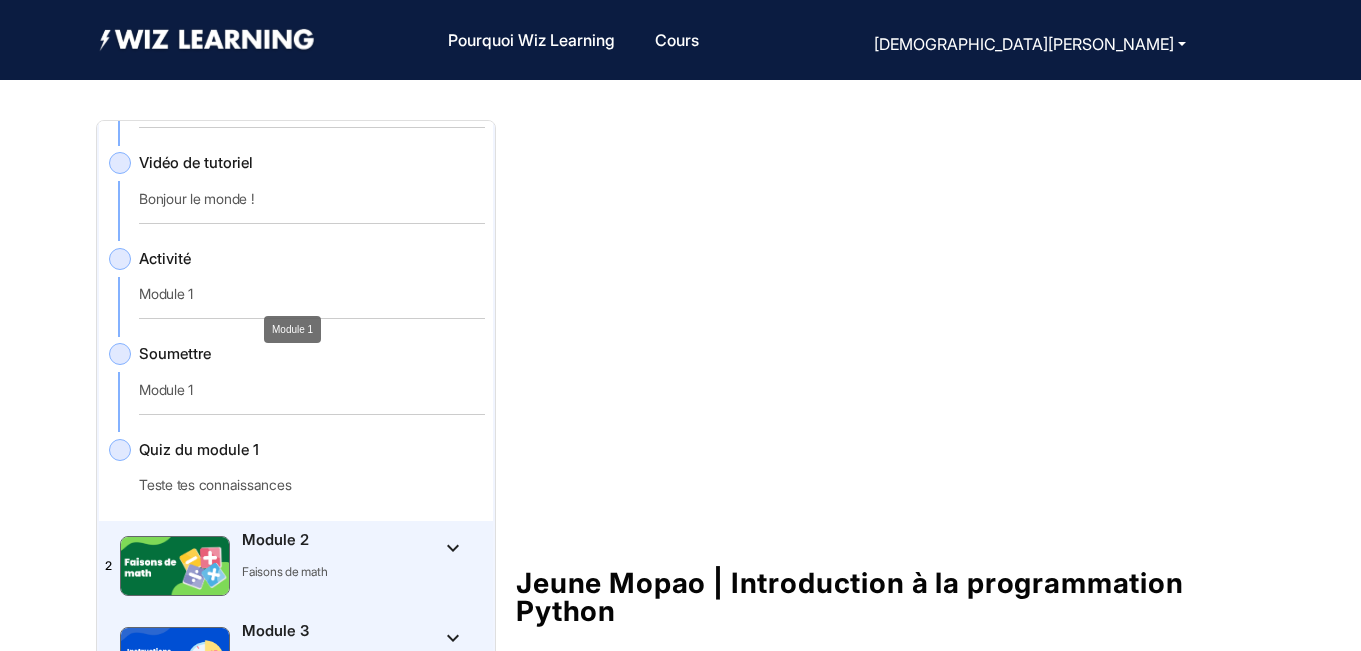 click on "Module 1" 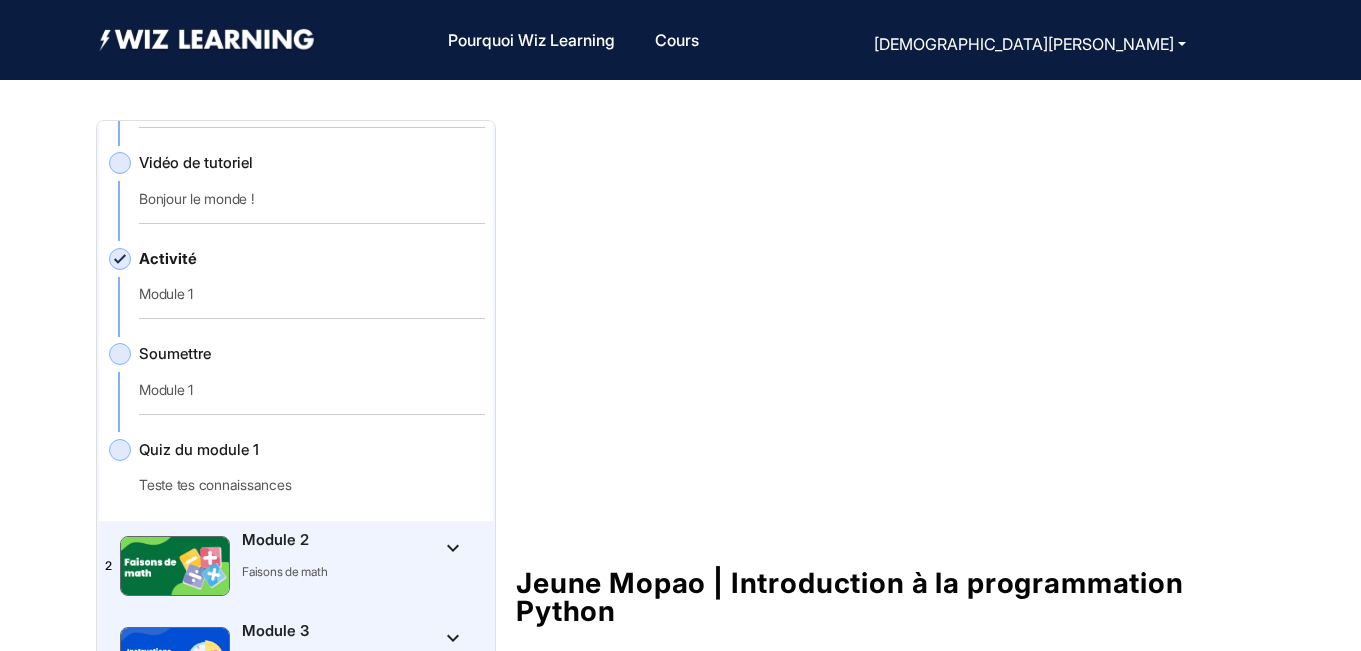 click on "Soumettre Module 1" 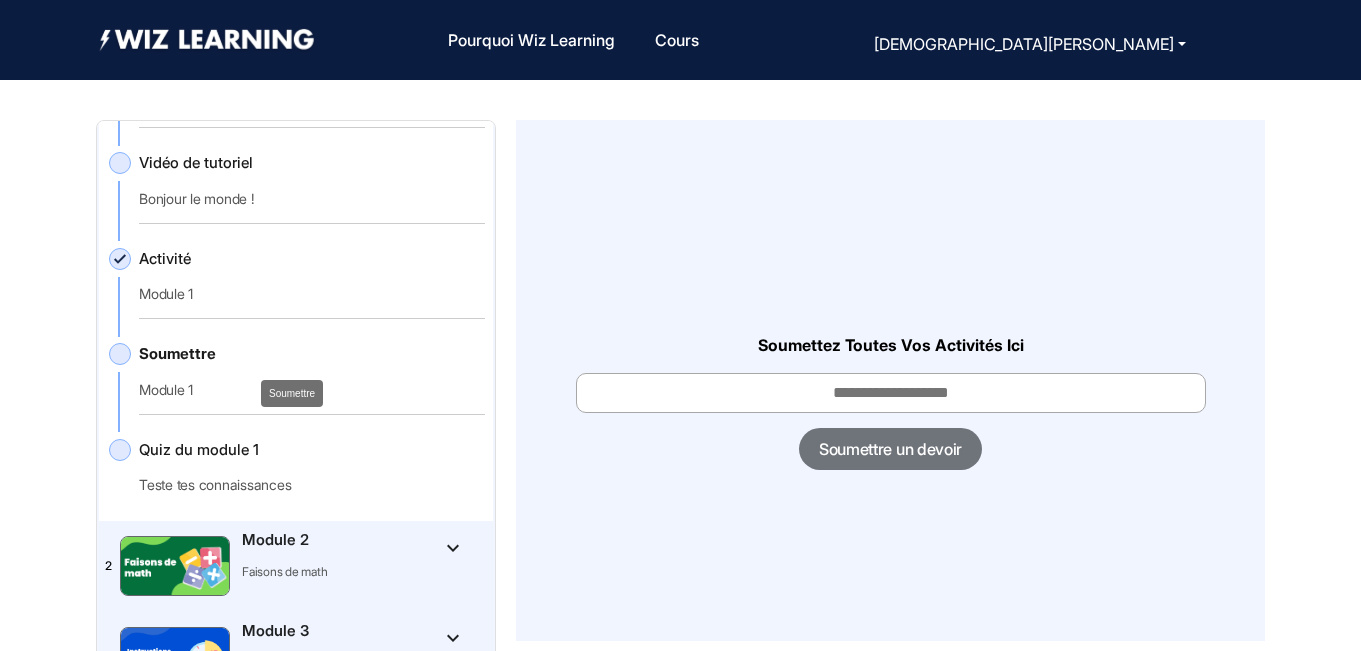 click on "Soumettre" 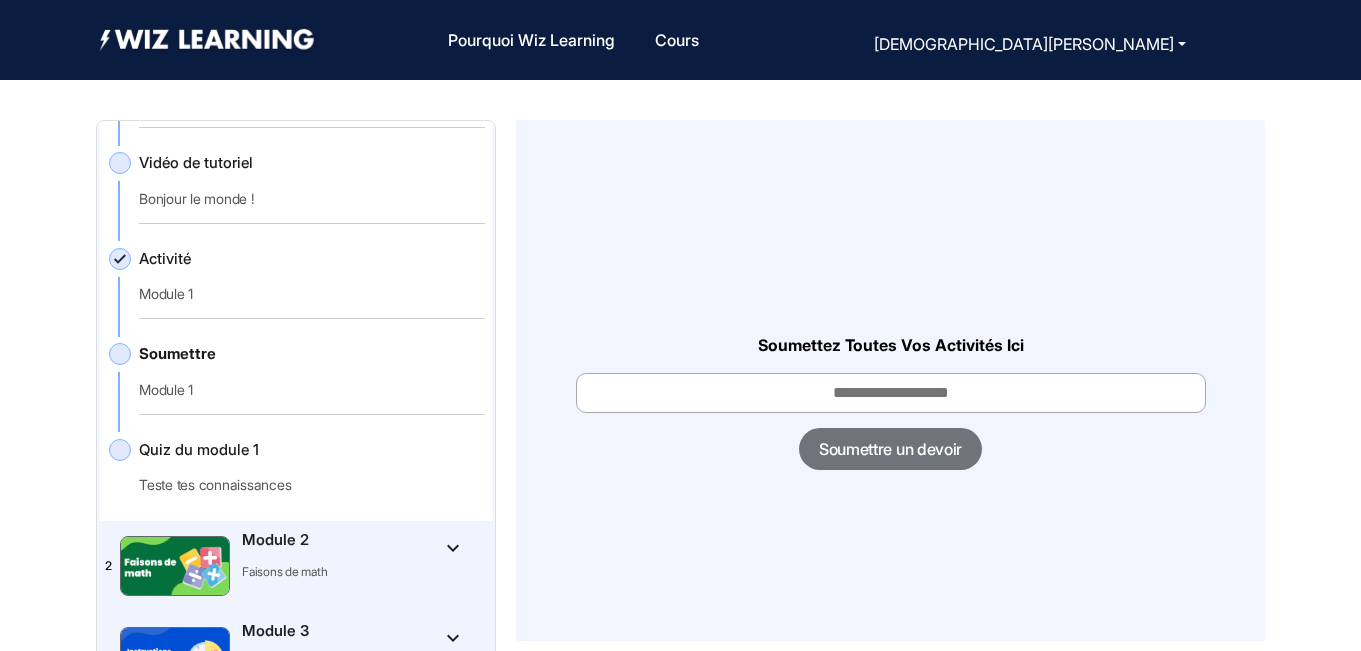click at bounding box center [891, 393] 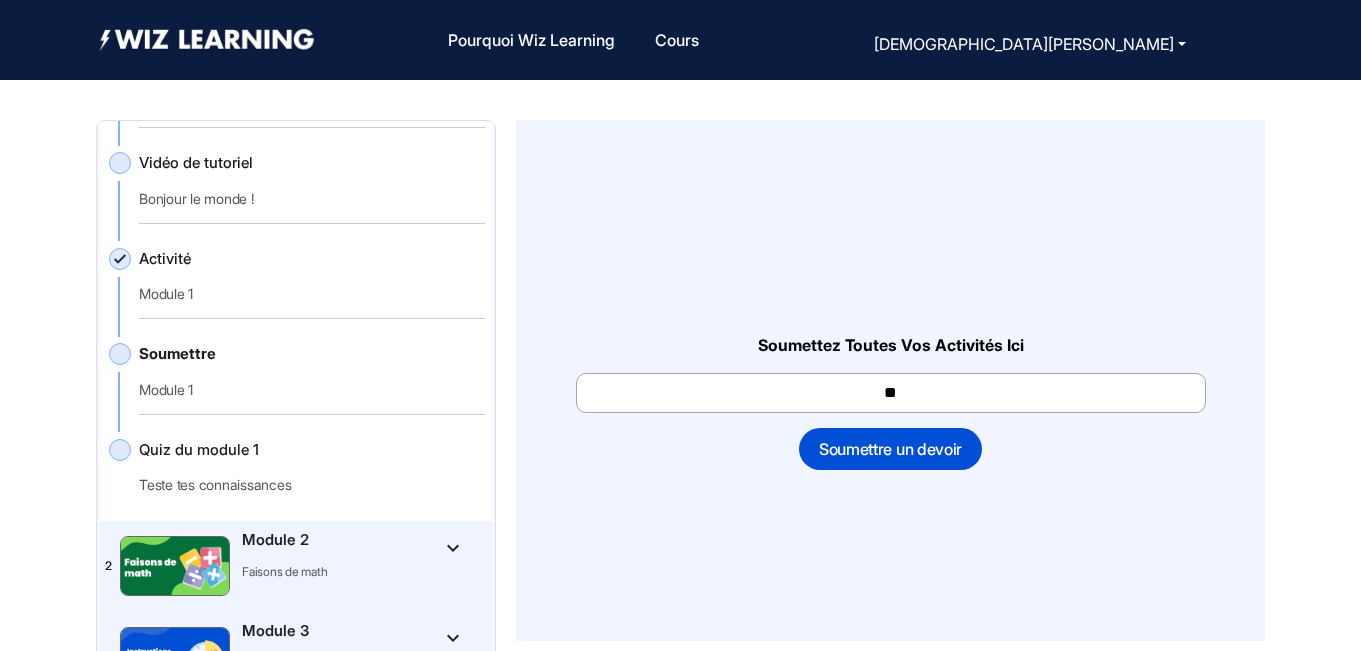 type on "*" 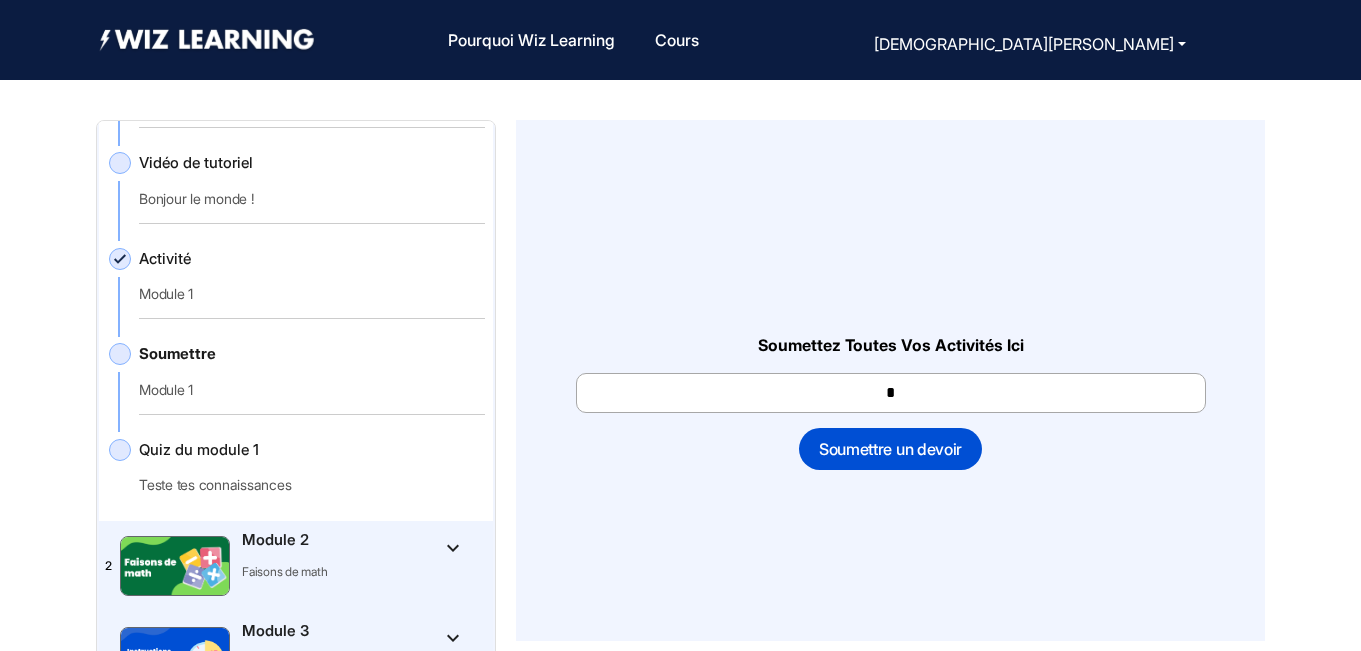 type 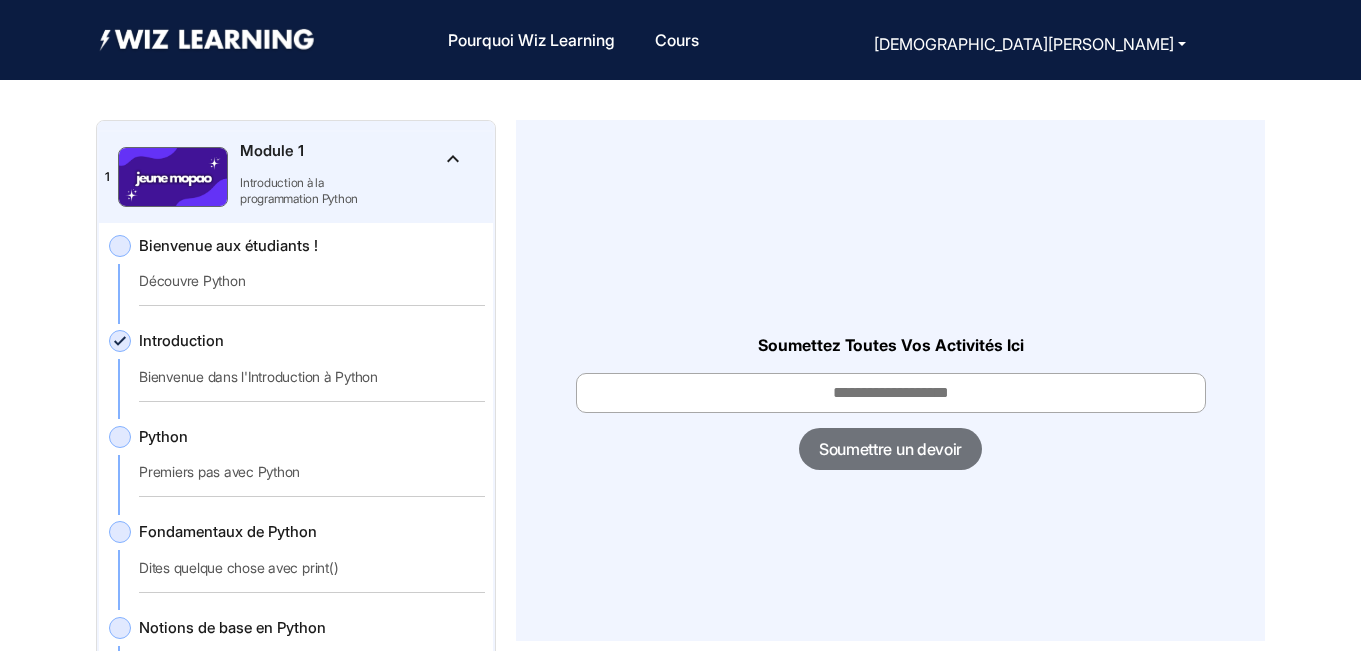 scroll, scrollTop: 0, scrollLeft: 0, axis: both 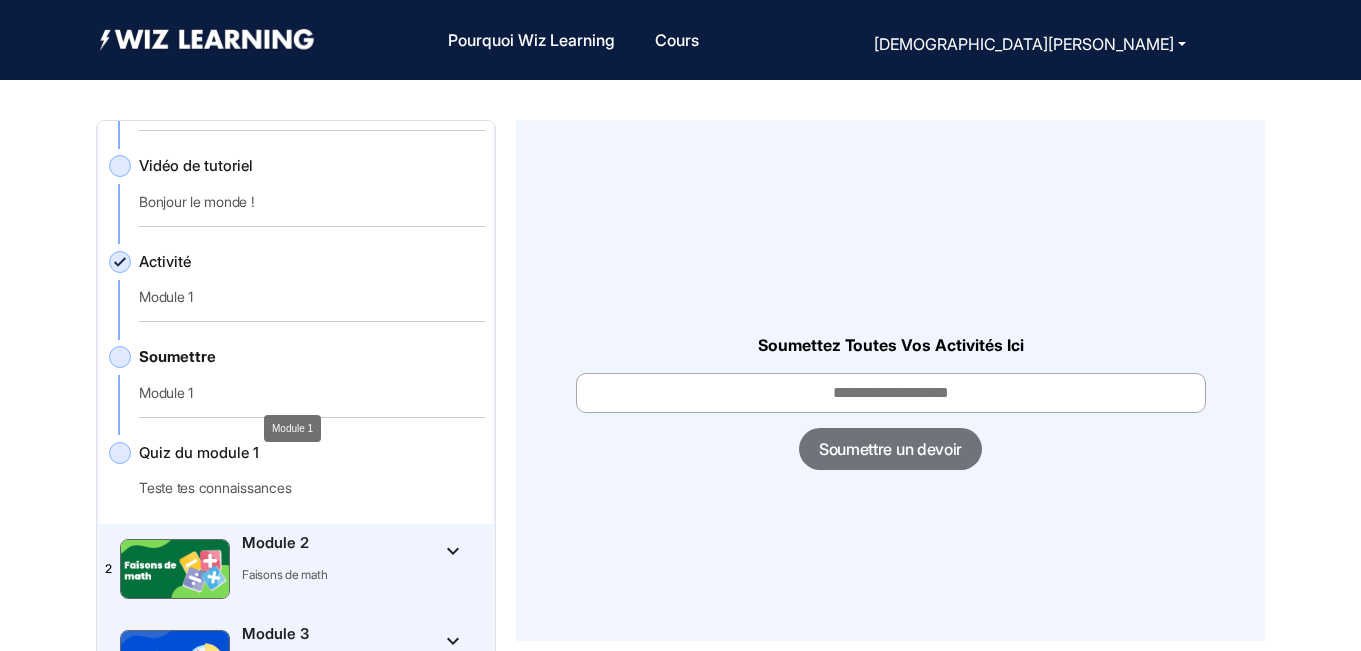 click on "Module 1" at bounding box center (292, 428) 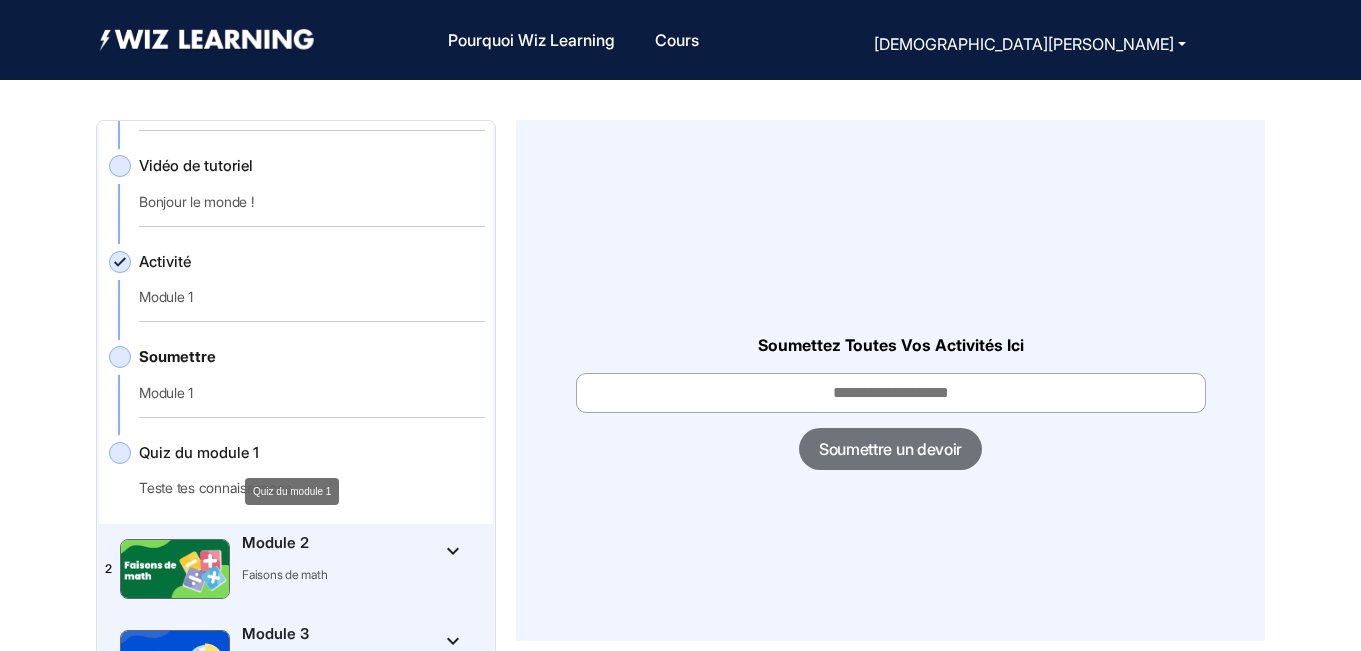 click on "Quiz du module 1" 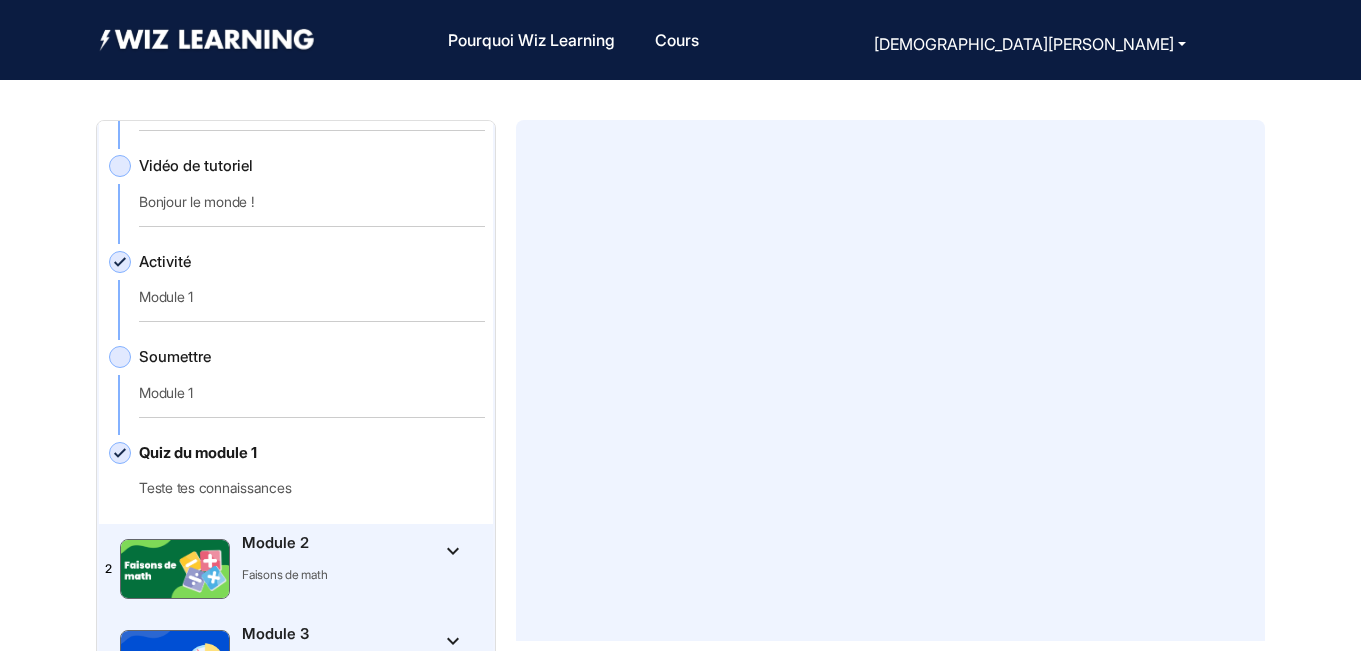 scroll, scrollTop: 20, scrollLeft: 0, axis: vertical 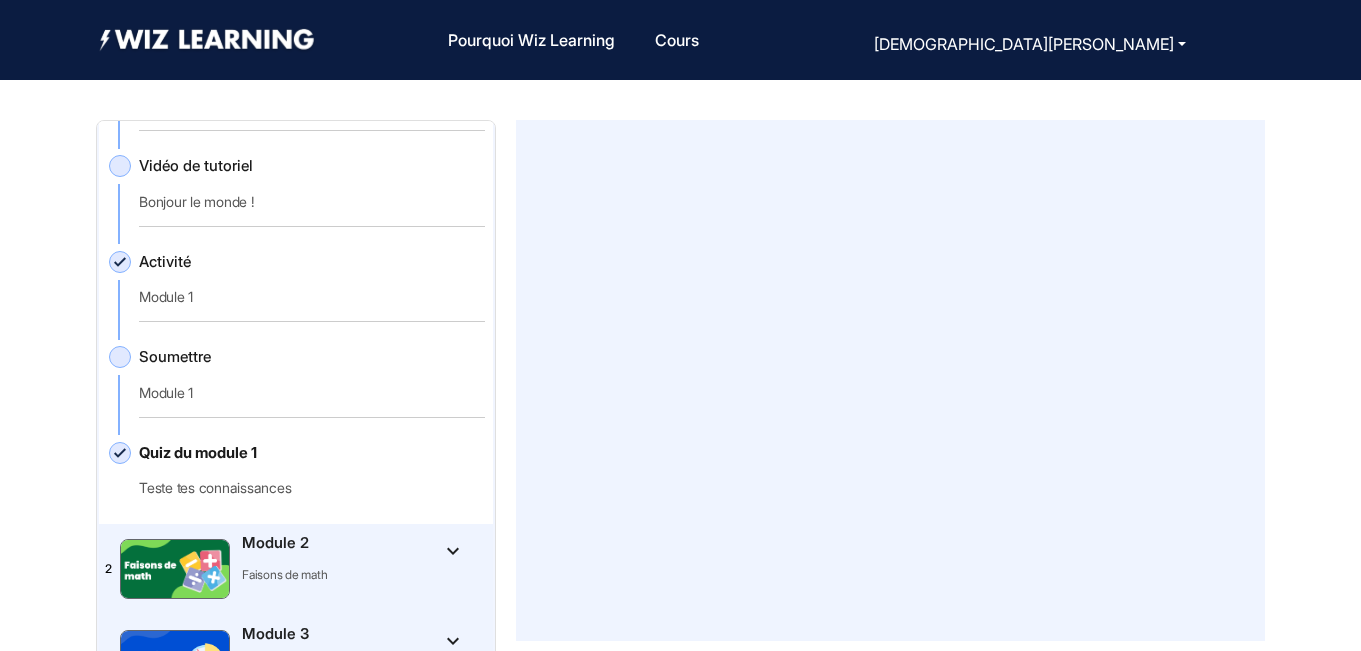 click 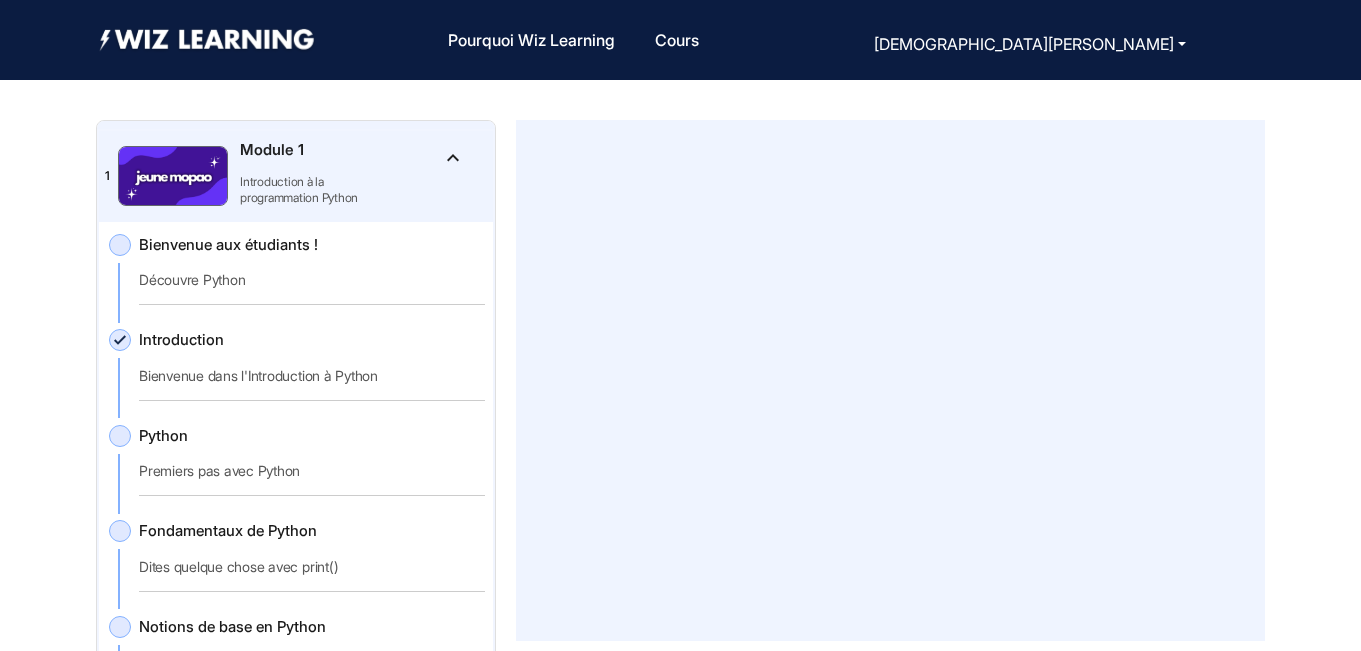 scroll, scrollTop: 21, scrollLeft: 0, axis: vertical 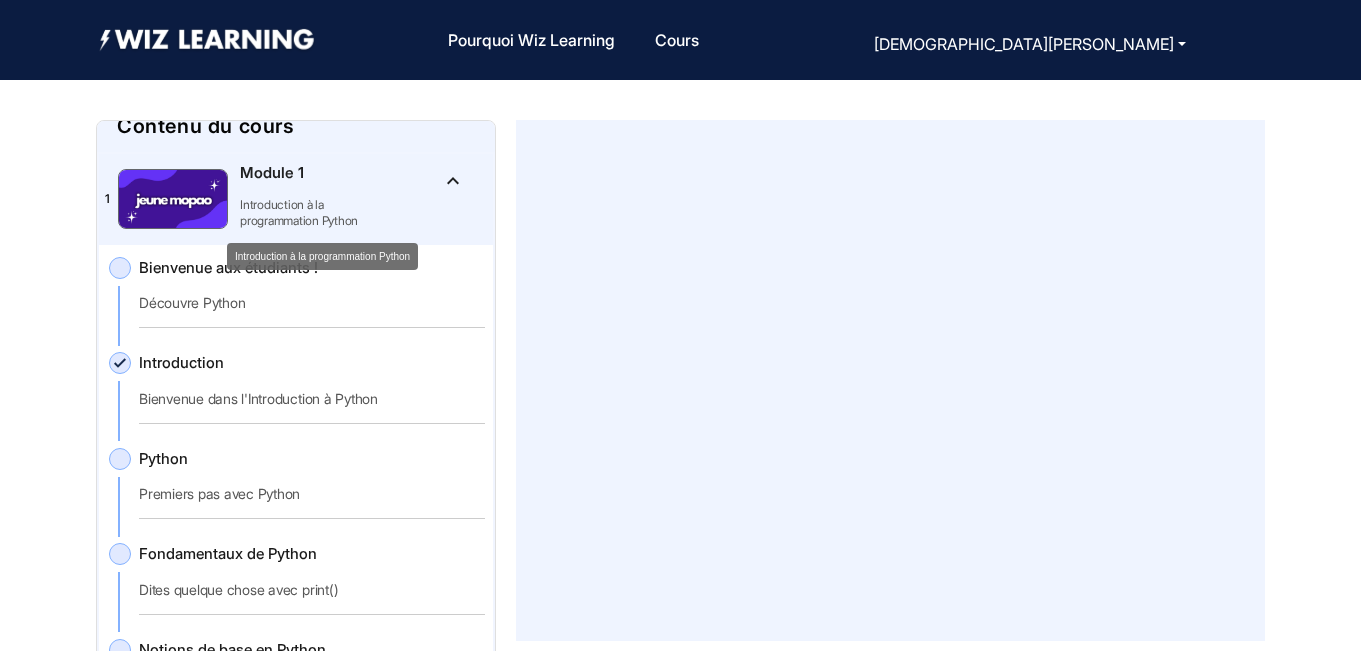click on "Introduction à la programmation Python" 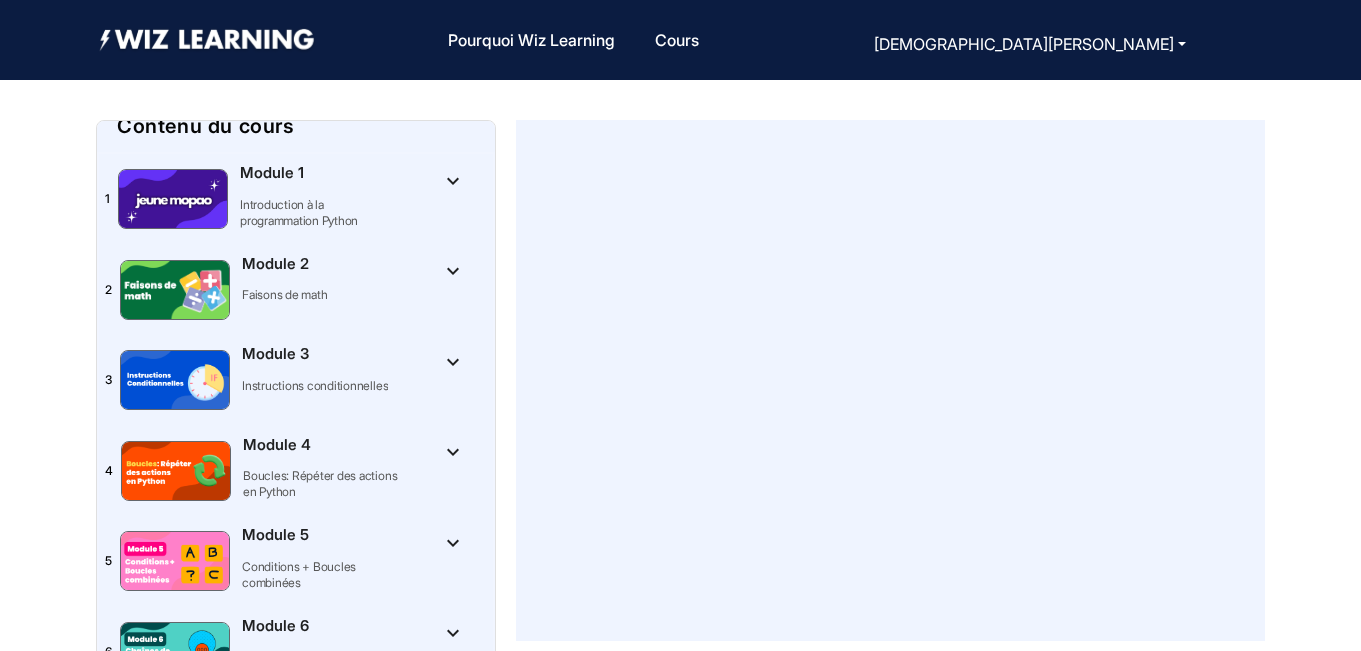 click on "Introduction à la programmation Python" 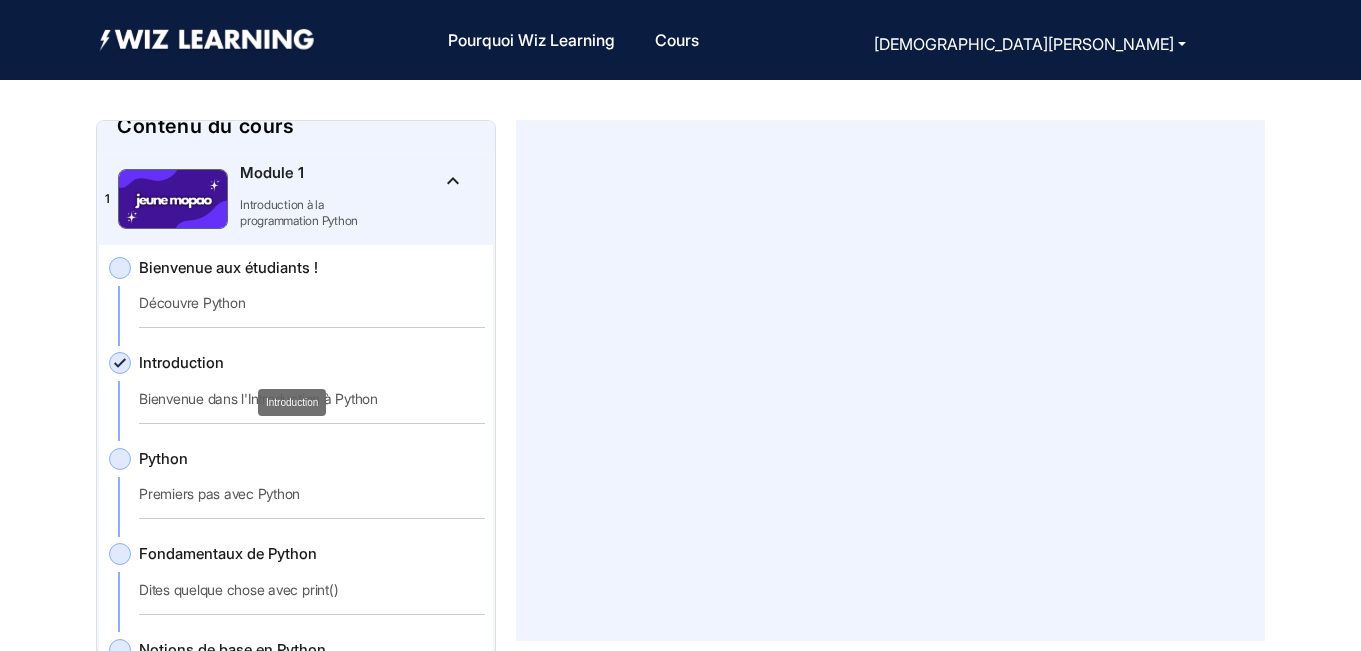 click on "Introduction" 